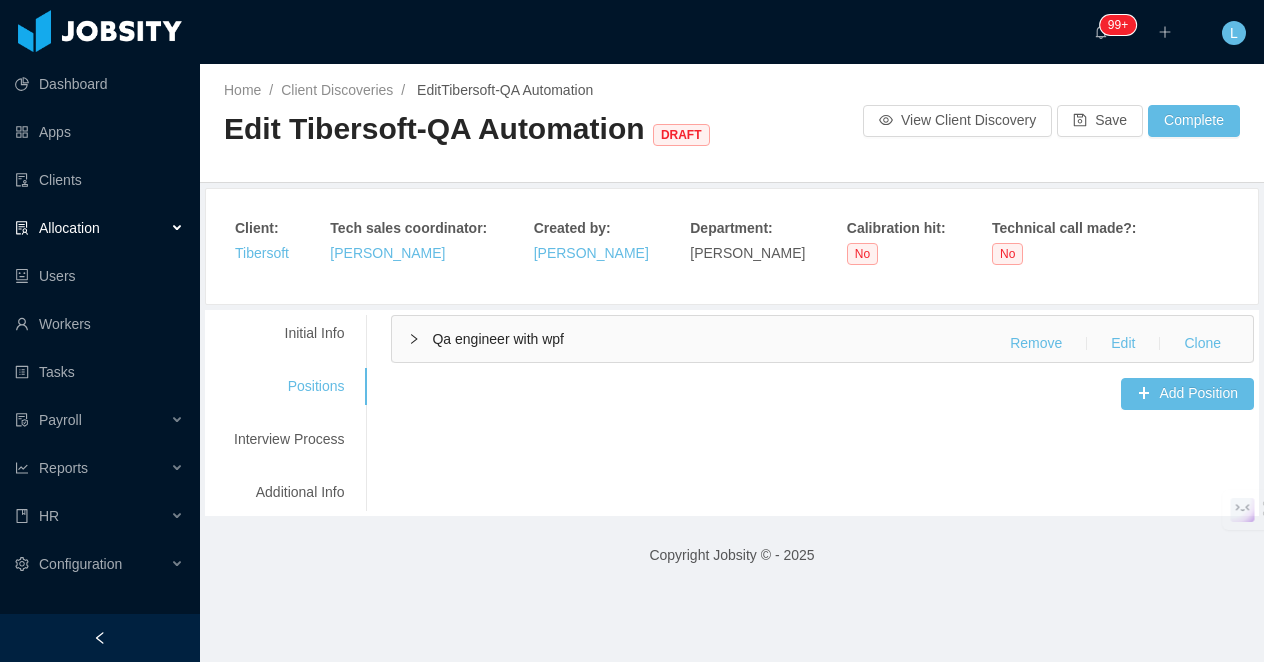 scroll, scrollTop: 0, scrollLeft: 0, axis: both 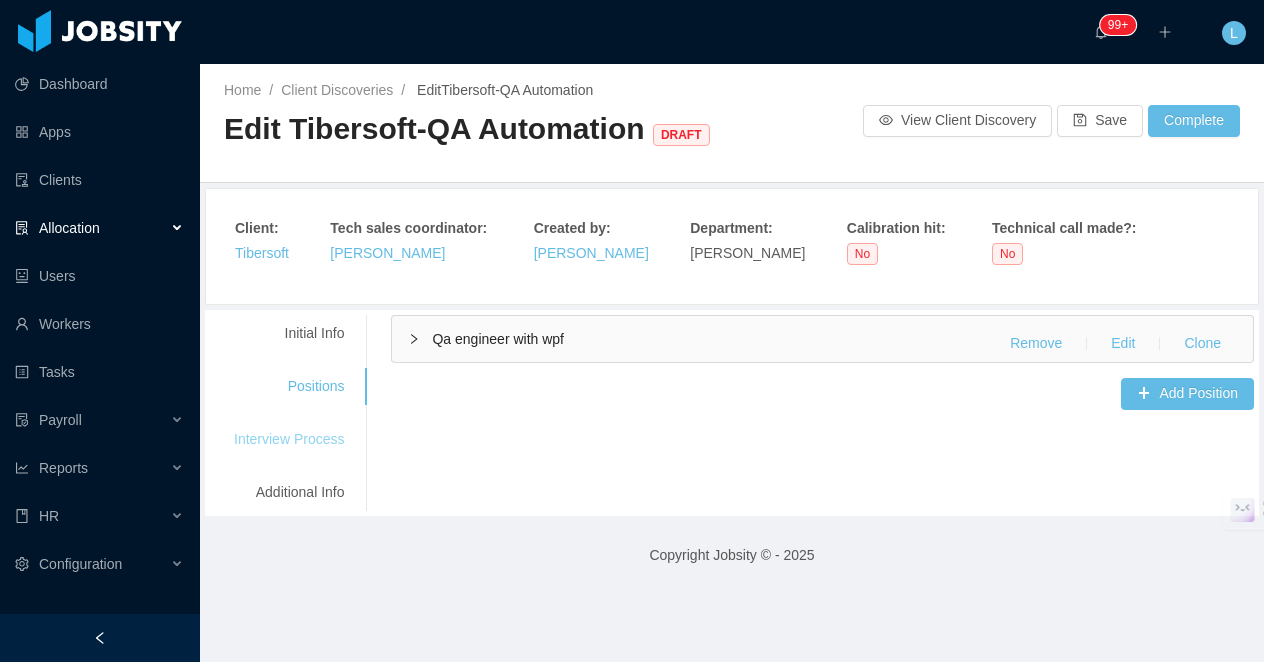 click on "Interview Process" at bounding box center [289, 439] 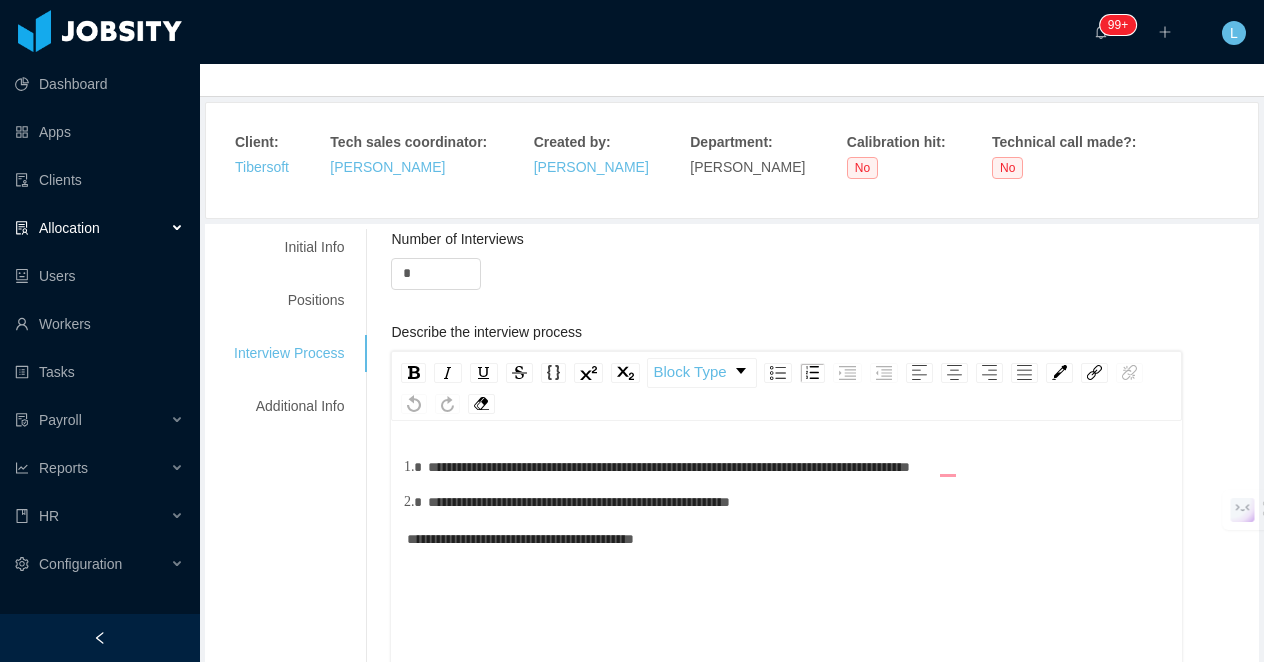 scroll, scrollTop: 102, scrollLeft: 0, axis: vertical 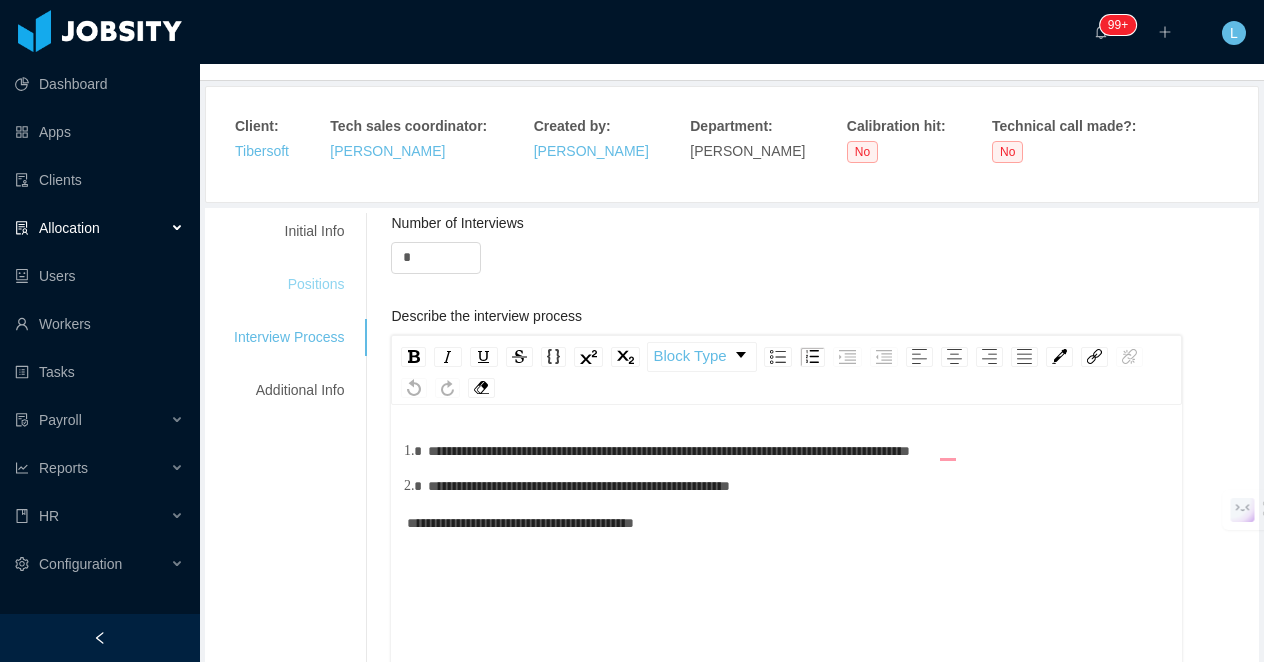 click on "Positions" at bounding box center [289, 284] 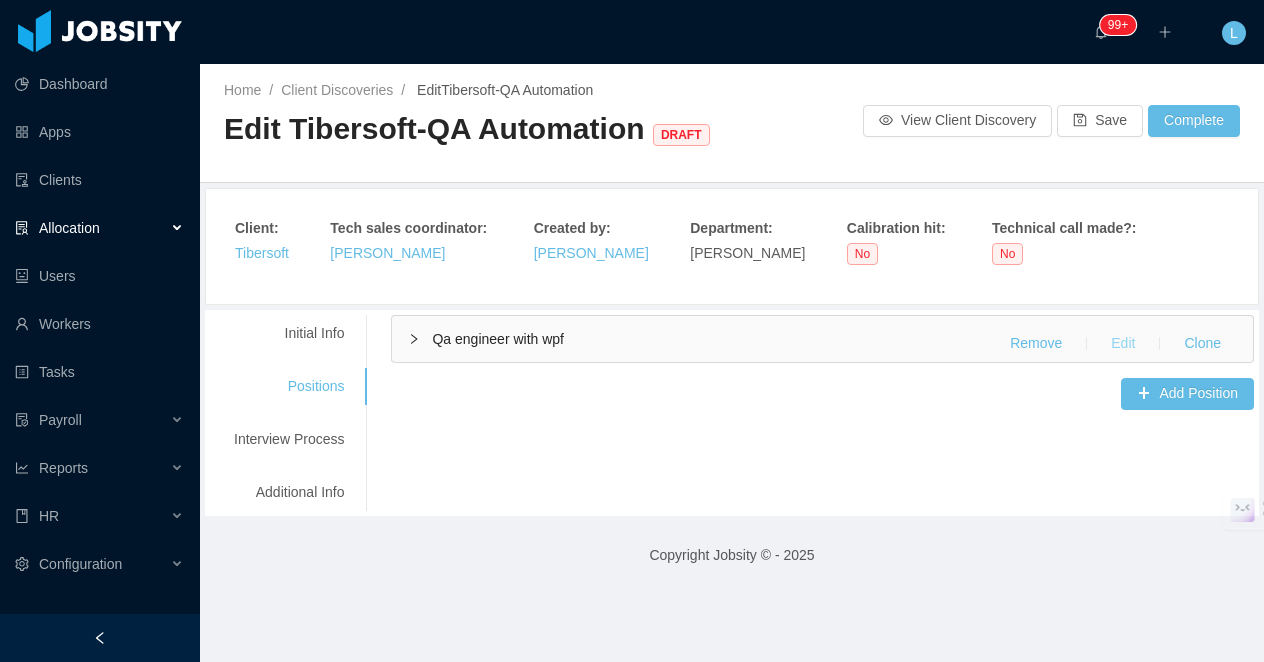 click on "Edit" at bounding box center (1123, 344) 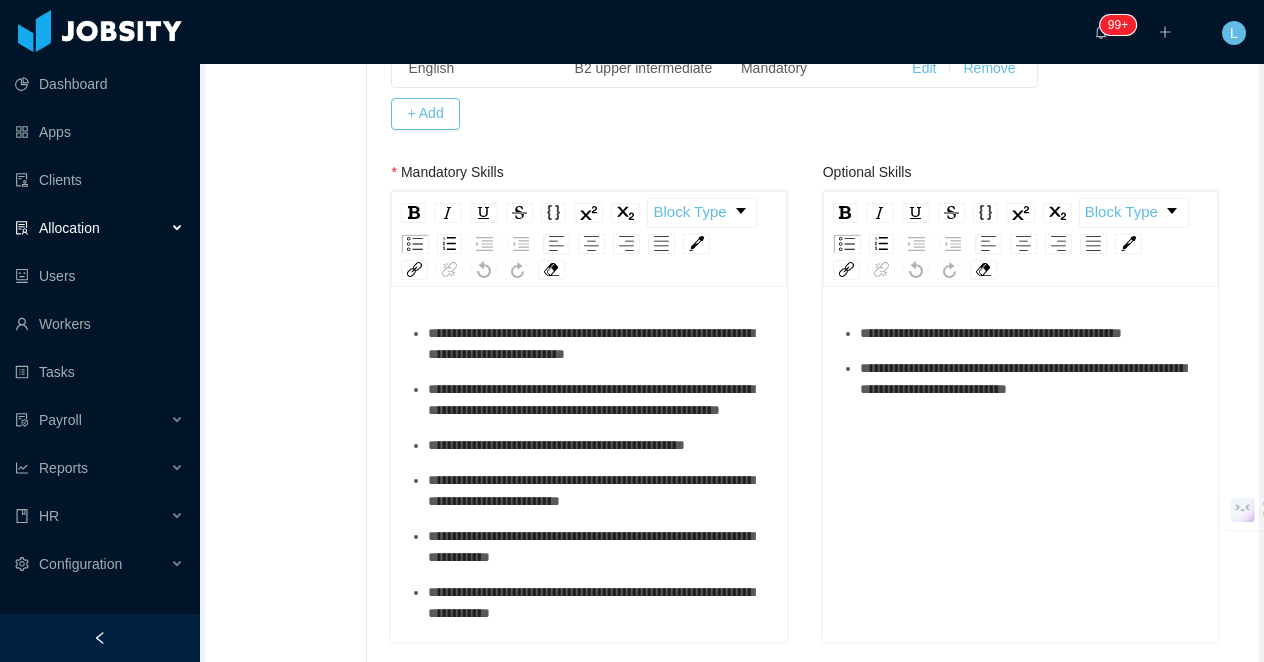 scroll, scrollTop: 875, scrollLeft: 0, axis: vertical 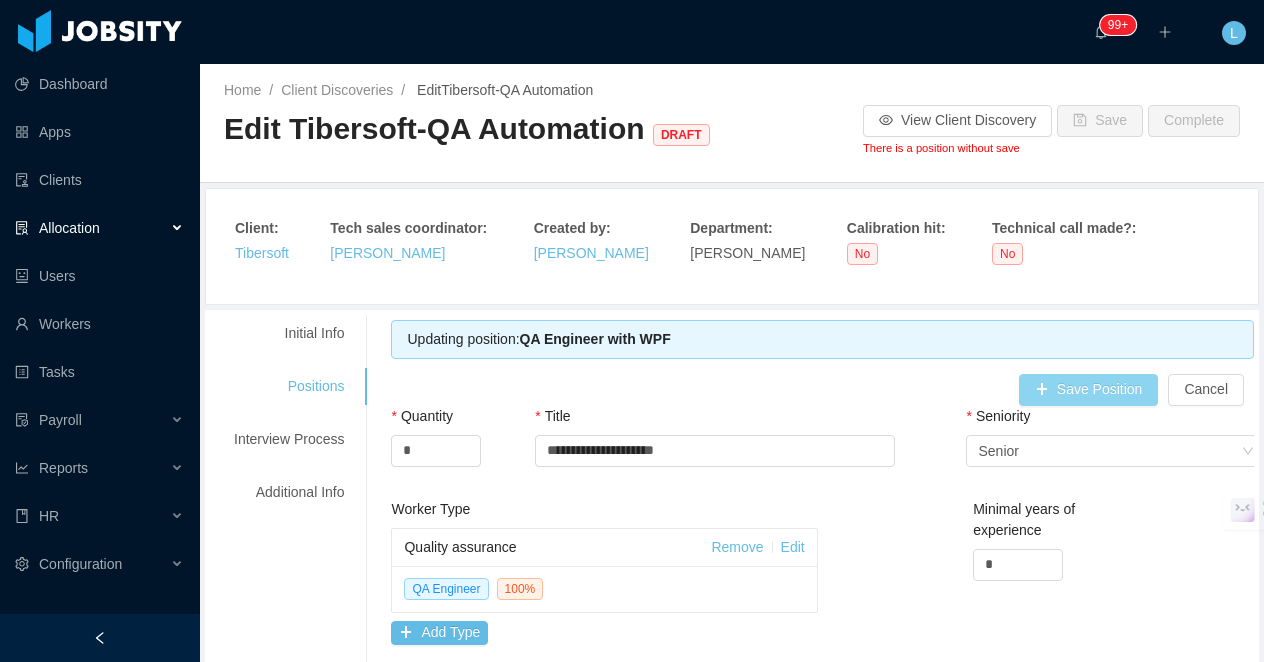click on "Save Position" at bounding box center (1089, 390) 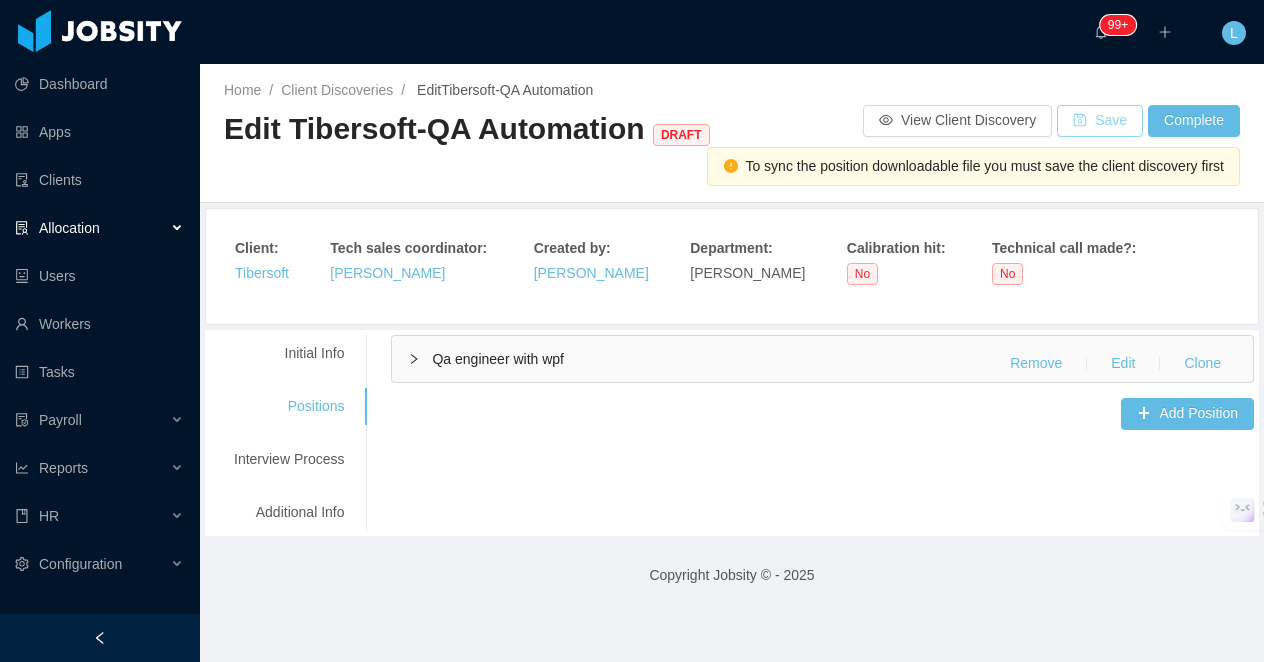 click on "Save" at bounding box center (1100, 121) 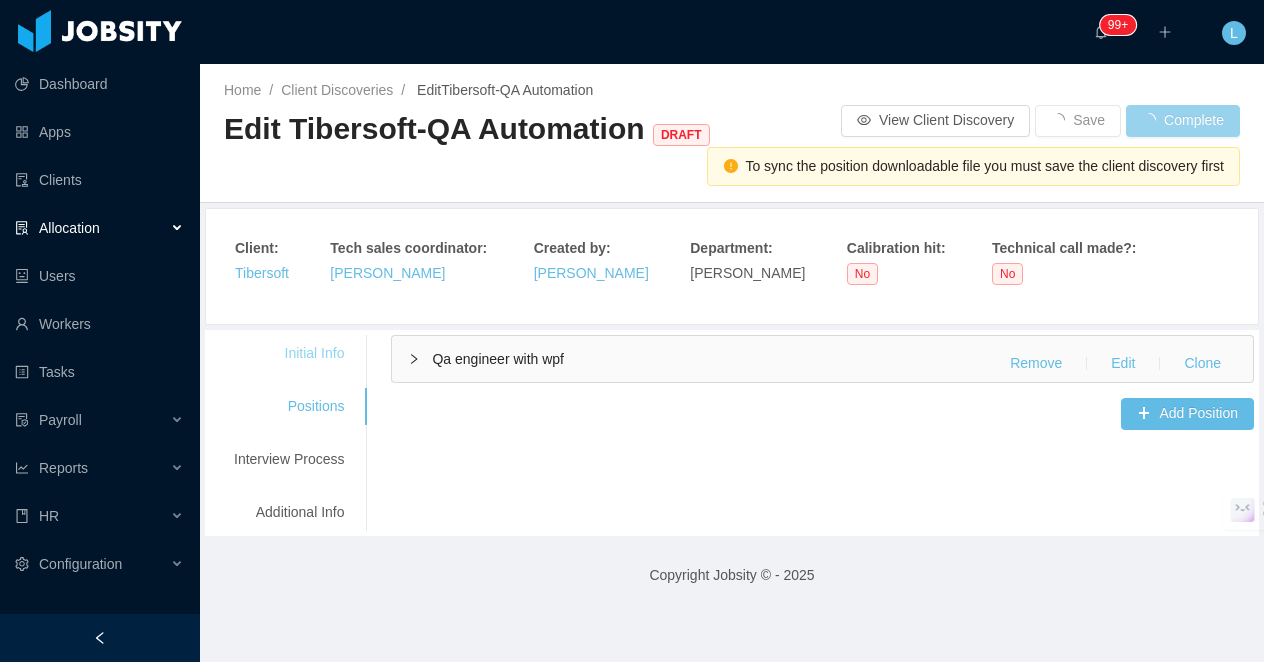 click on "Initial Info" at bounding box center [289, 353] 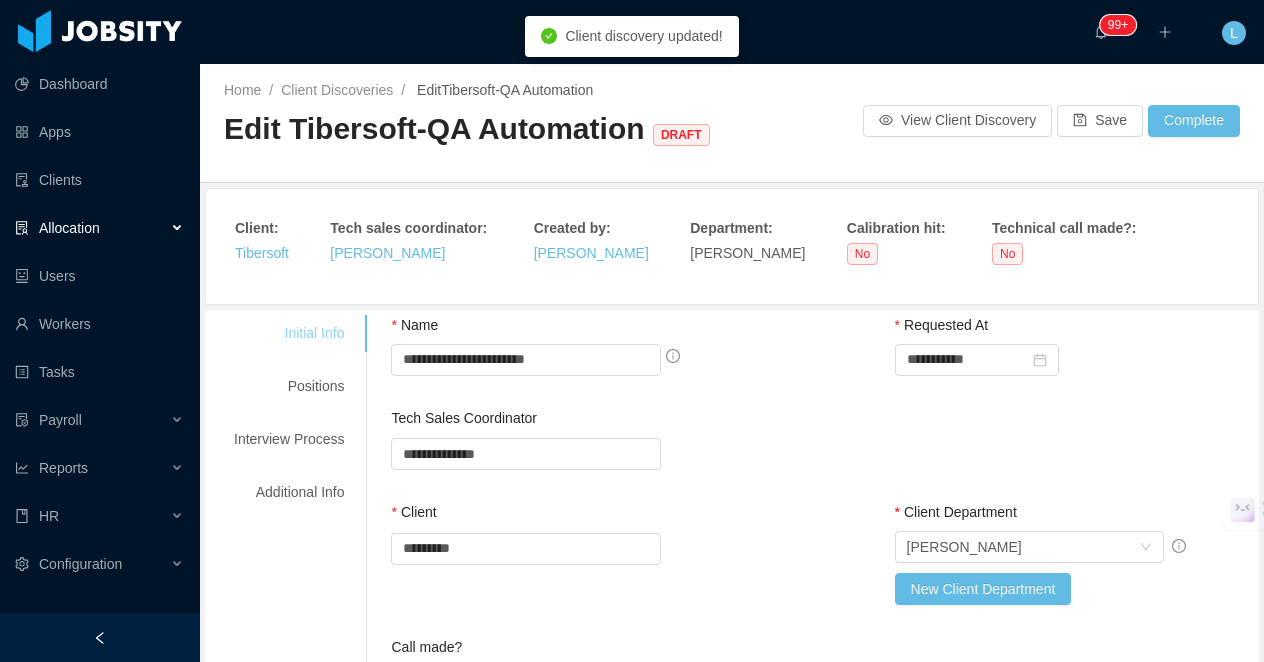 type 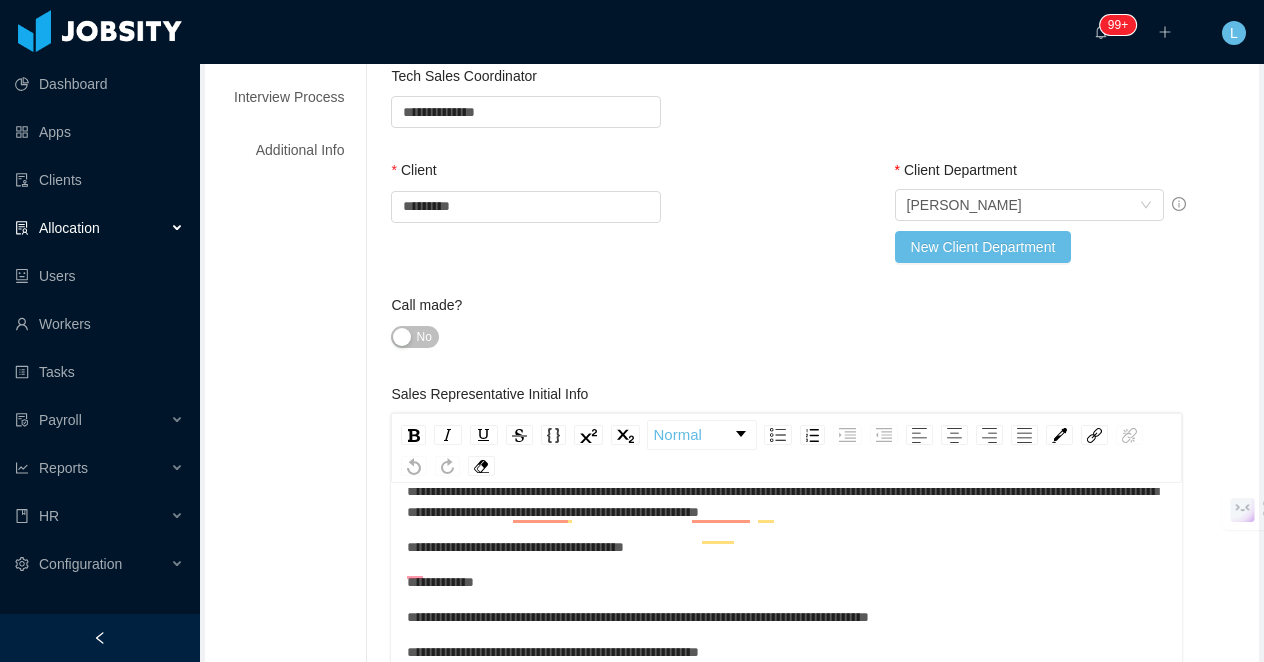 scroll, scrollTop: 413, scrollLeft: 0, axis: vertical 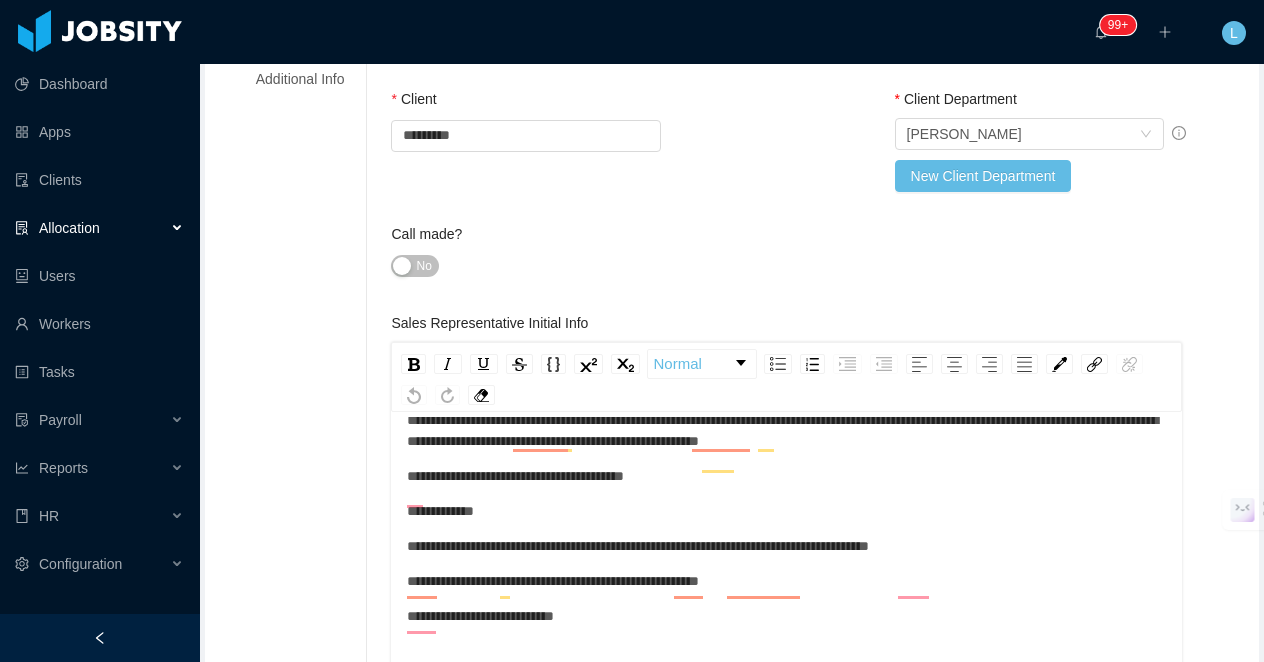click on "No" at bounding box center (414, 266) 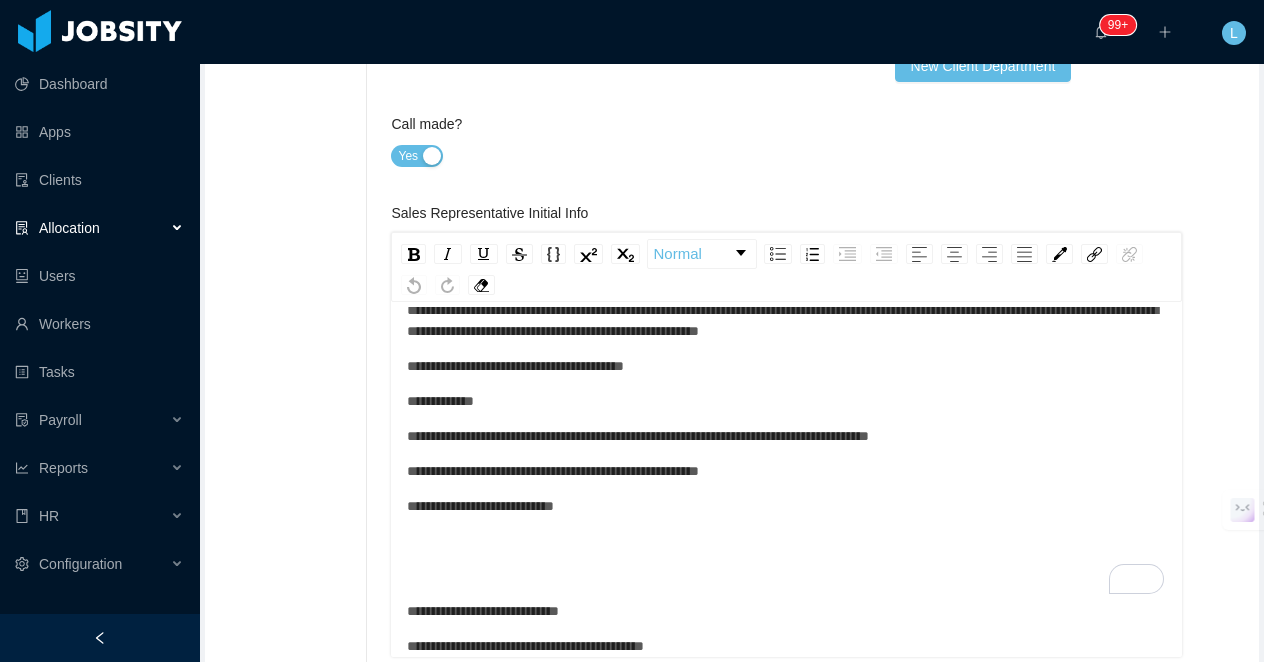 scroll, scrollTop: 526, scrollLeft: 0, axis: vertical 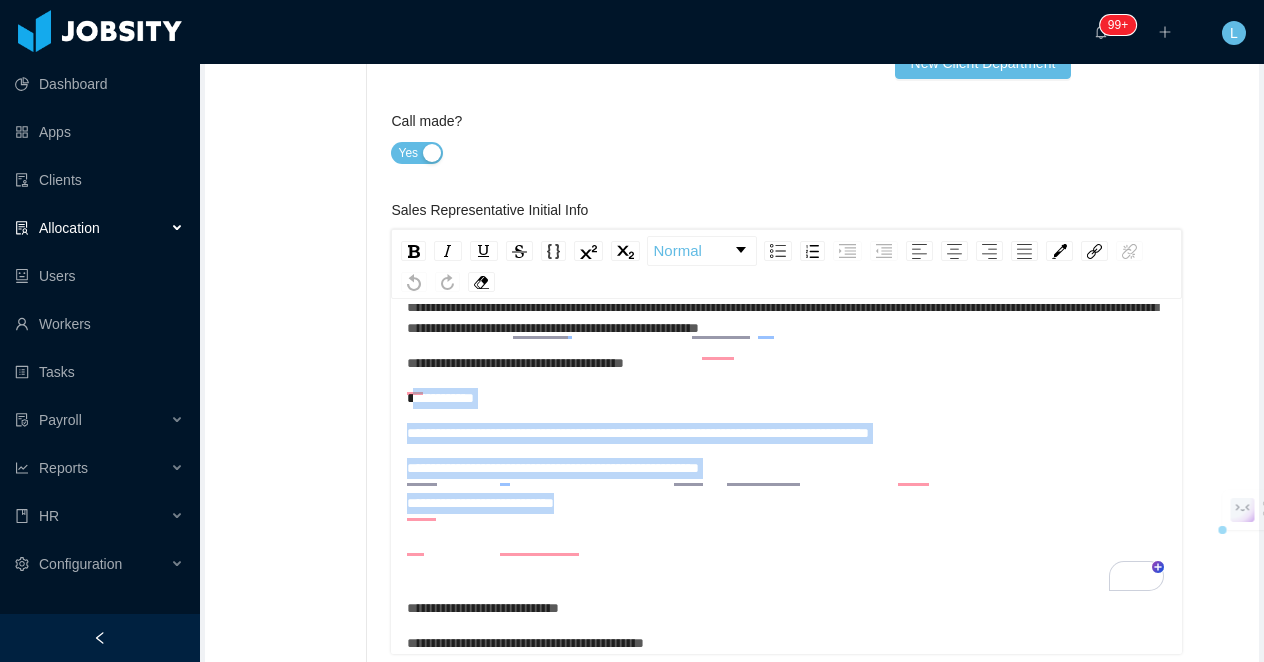 drag, startPoint x: 619, startPoint y: 504, endPoint x: 422, endPoint y: 406, distance: 220.02954 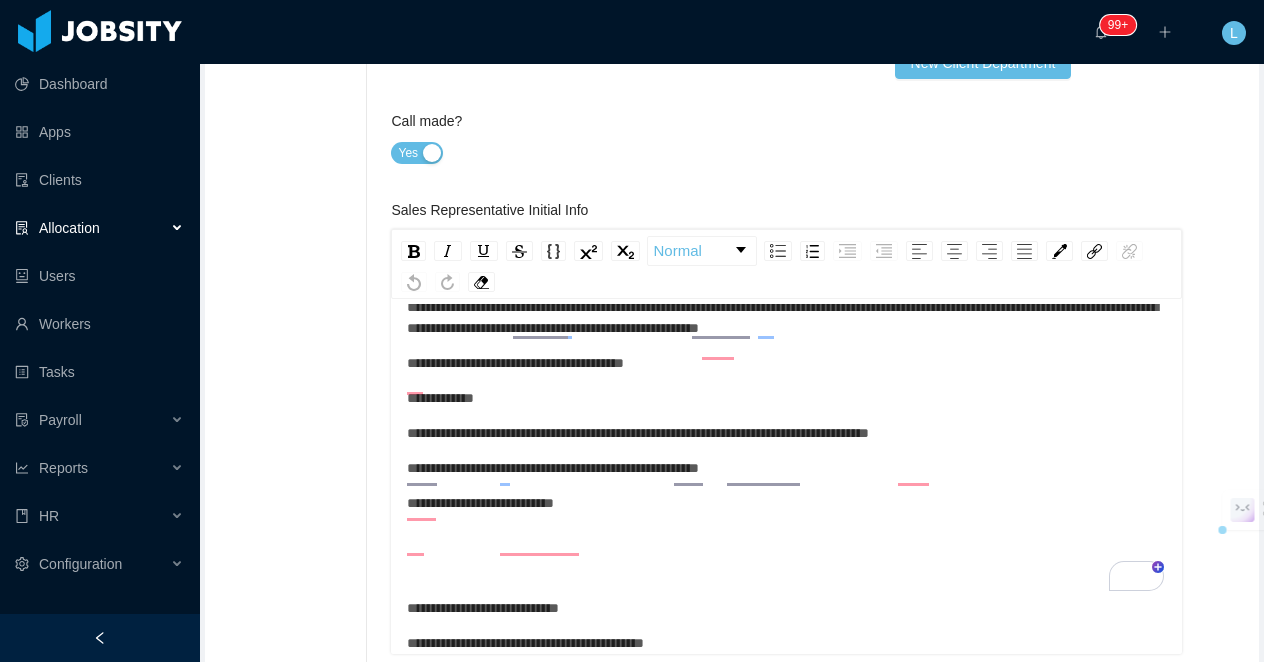 scroll, scrollTop: 44, scrollLeft: 0, axis: vertical 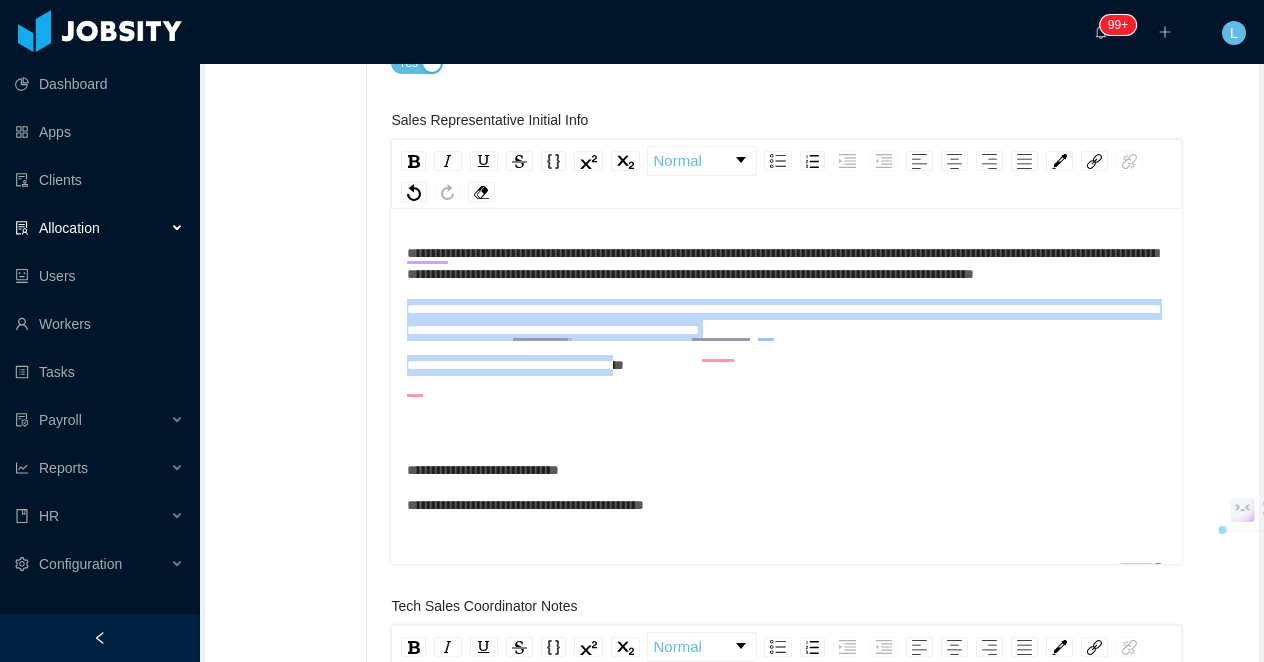 drag, startPoint x: 731, startPoint y: 386, endPoint x: 398, endPoint y: 334, distance: 337.0356 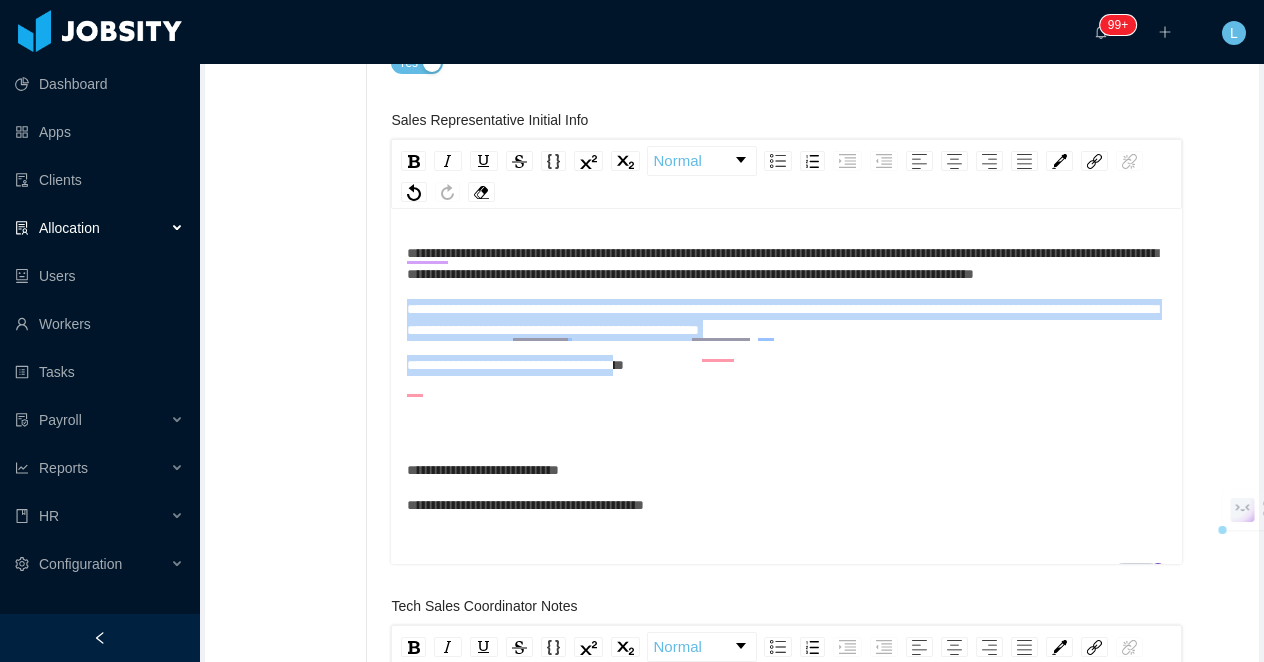 click on "**********" at bounding box center [786, 389] 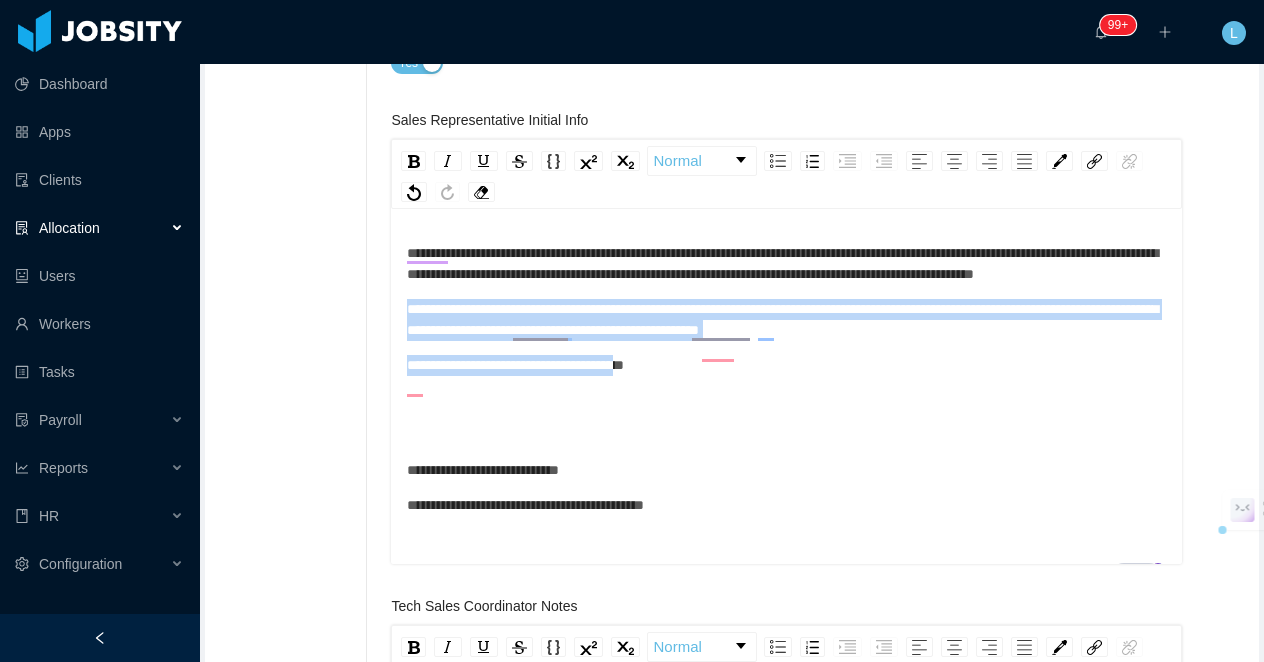 type 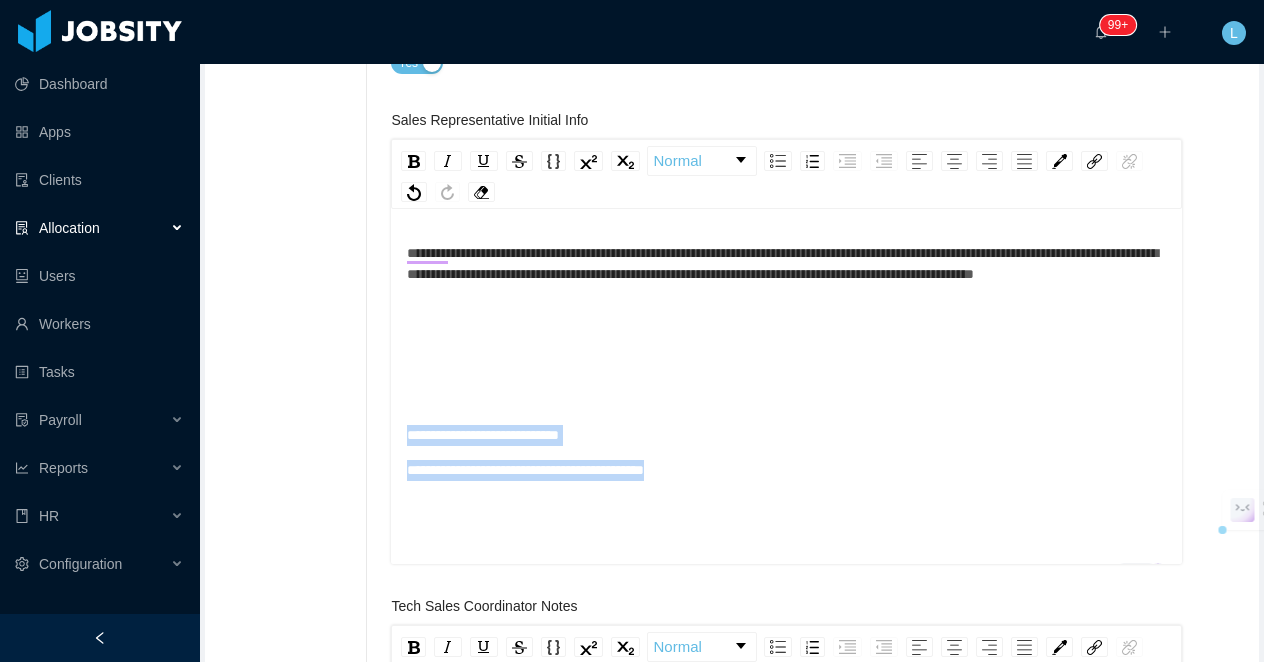 drag, startPoint x: 762, startPoint y: 486, endPoint x: 407, endPoint y: 438, distance: 358.23038 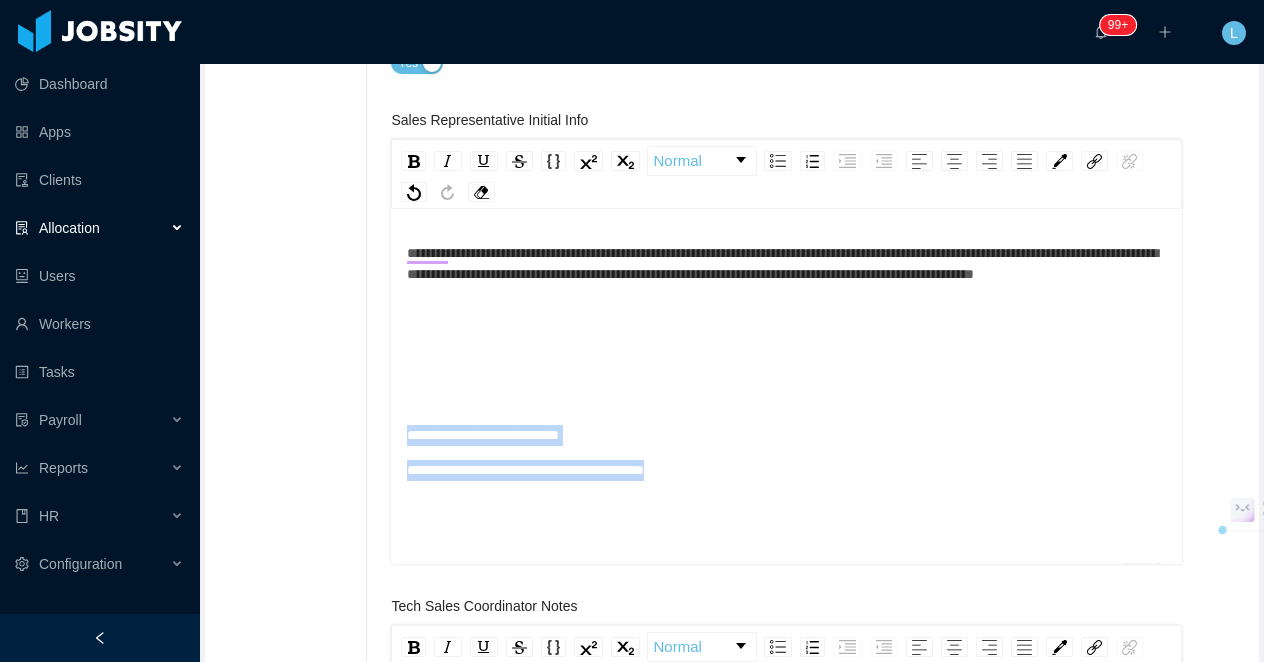 click on "**********" at bounding box center (786, 389) 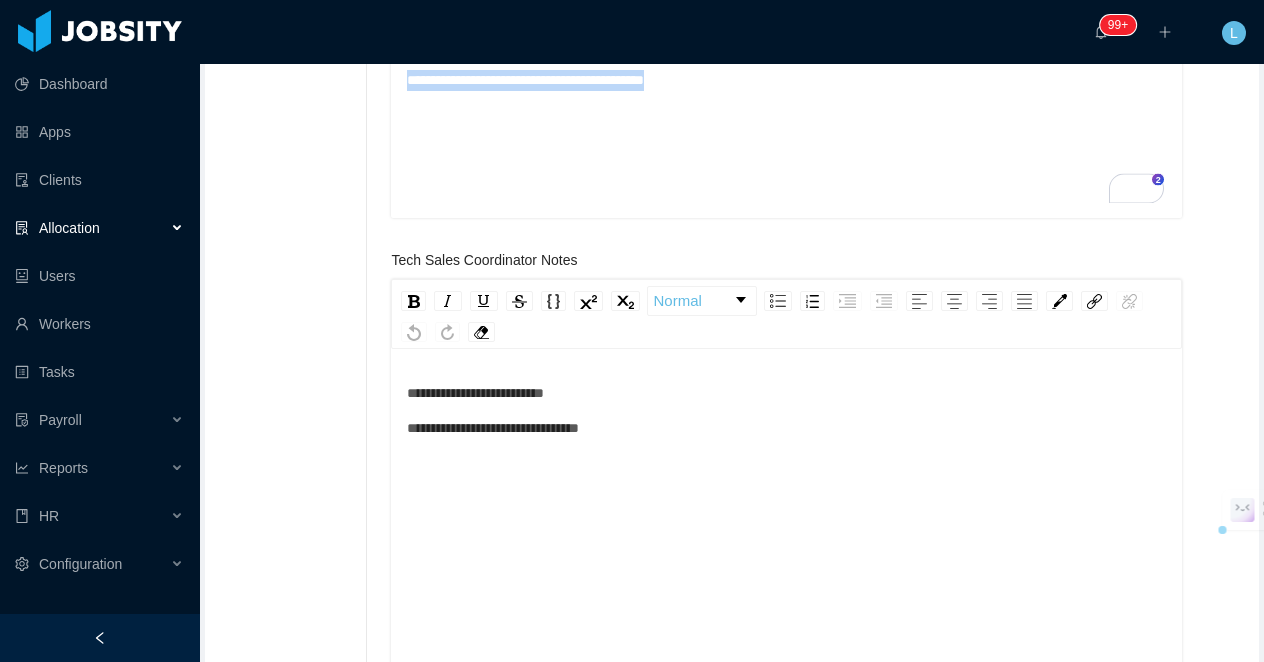 scroll, scrollTop: 1103, scrollLeft: 0, axis: vertical 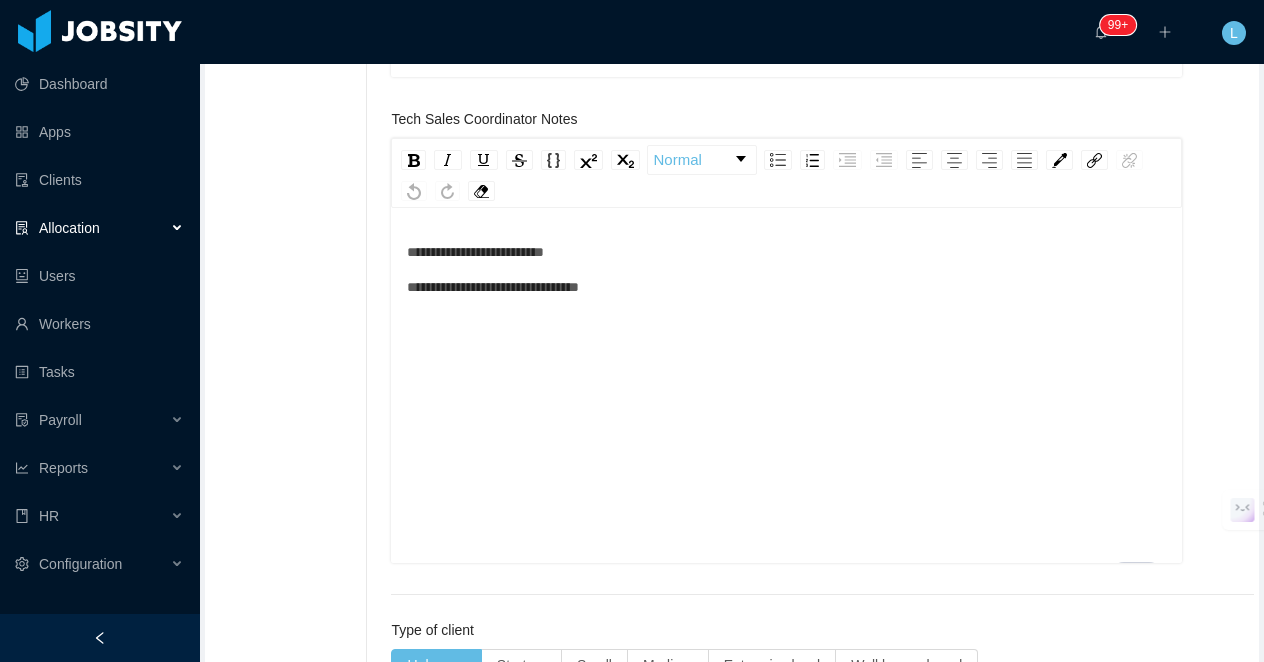 click on "**********" at bounding box center (787, 417) 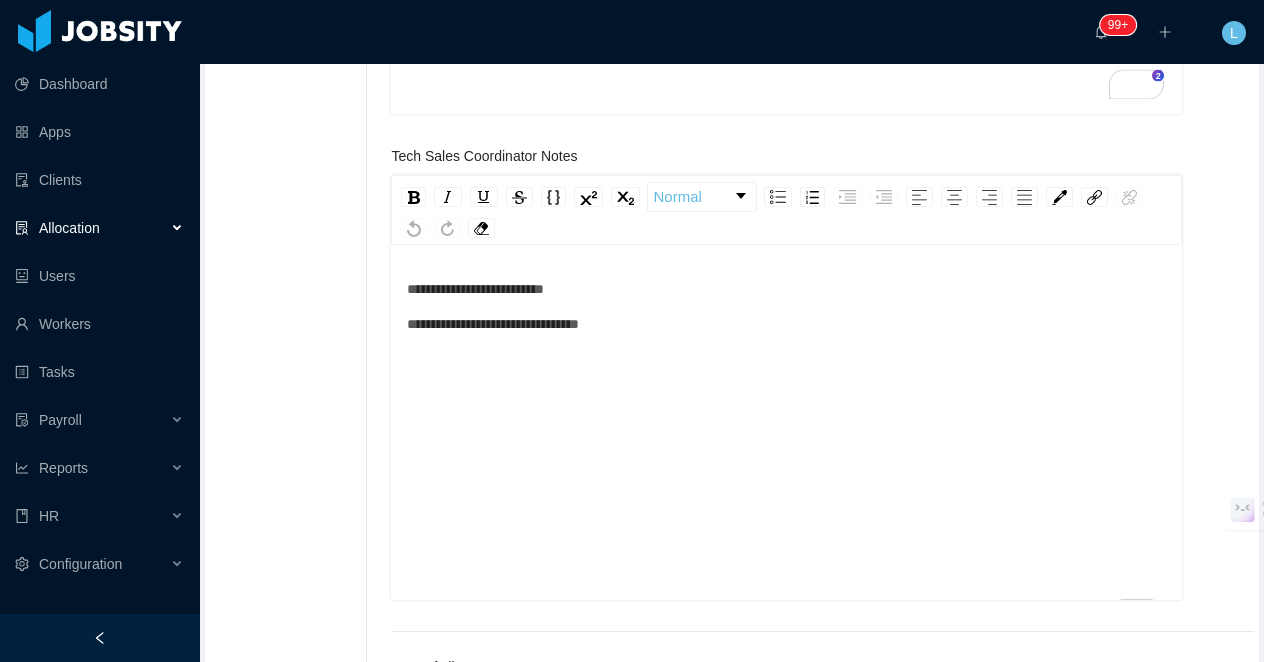 scroll, scrollTop: 1062, scrollLeft: 0, axis: vertical 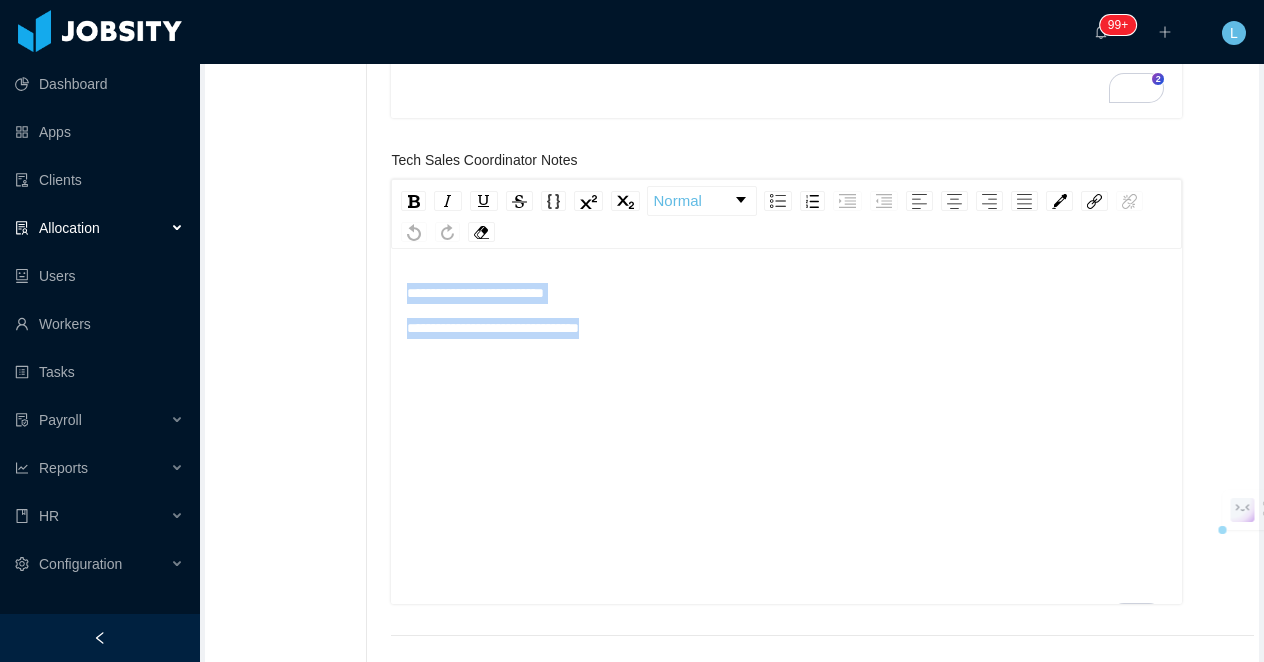 drag, startPoint x: 742, startPoint y: 335, endPoint x: 380, endPoint y: 275, distance: 366.9387 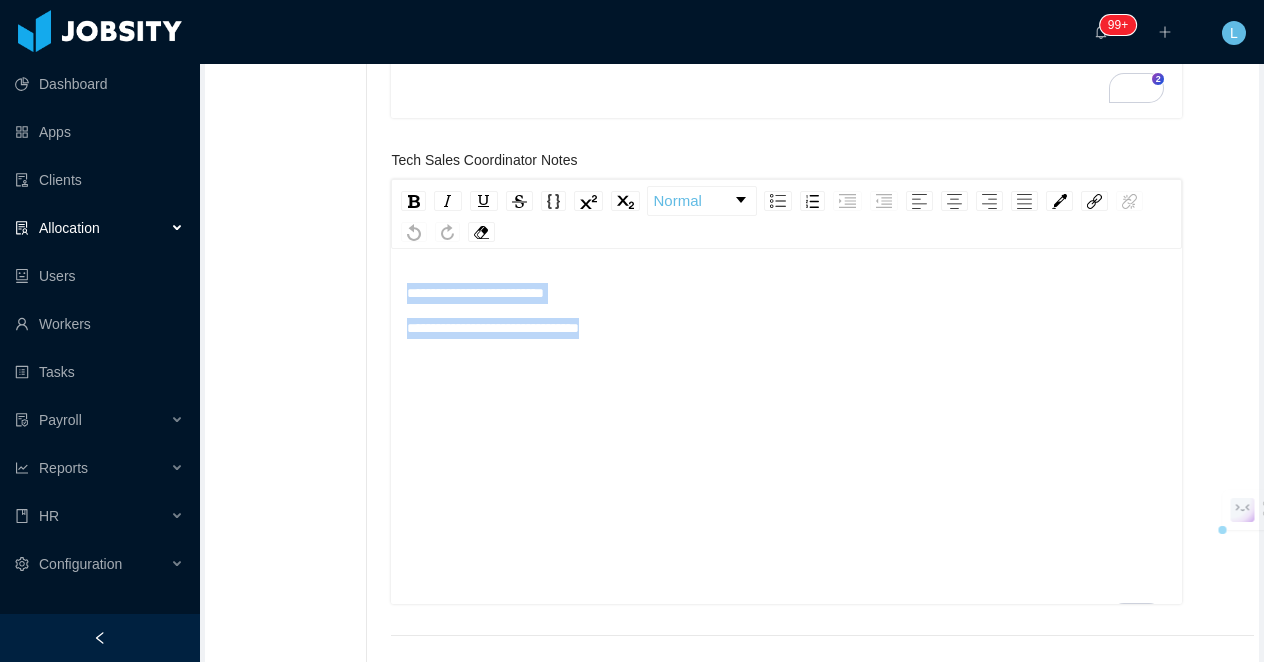 click on "**********" at bounding box center [810, 536] 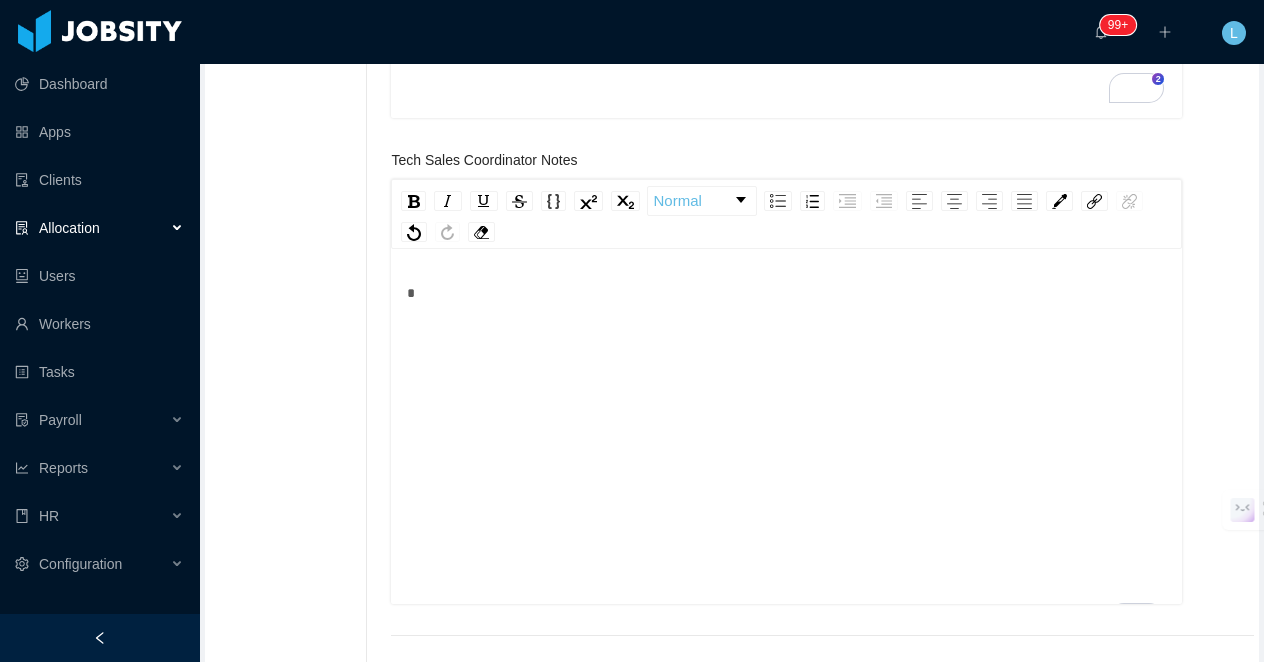 type 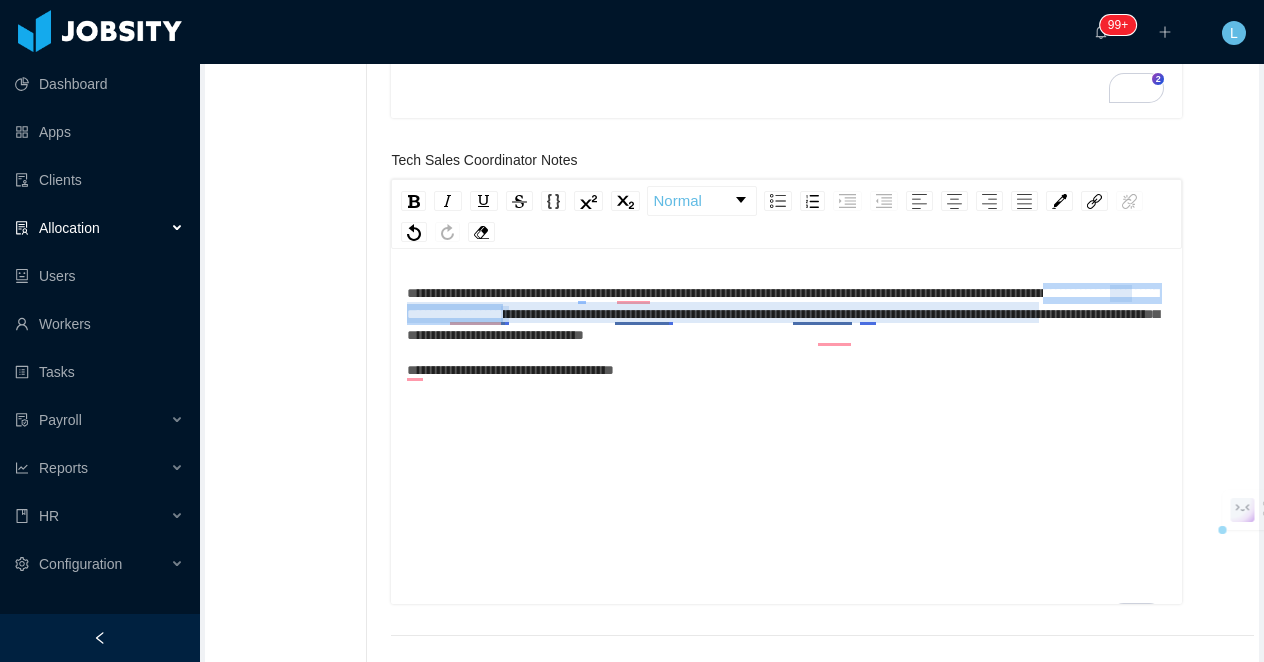 drag, startPoint x: 765, startPoint y: 315, endPoint x: 512, endPoint y: 315, distance: 253 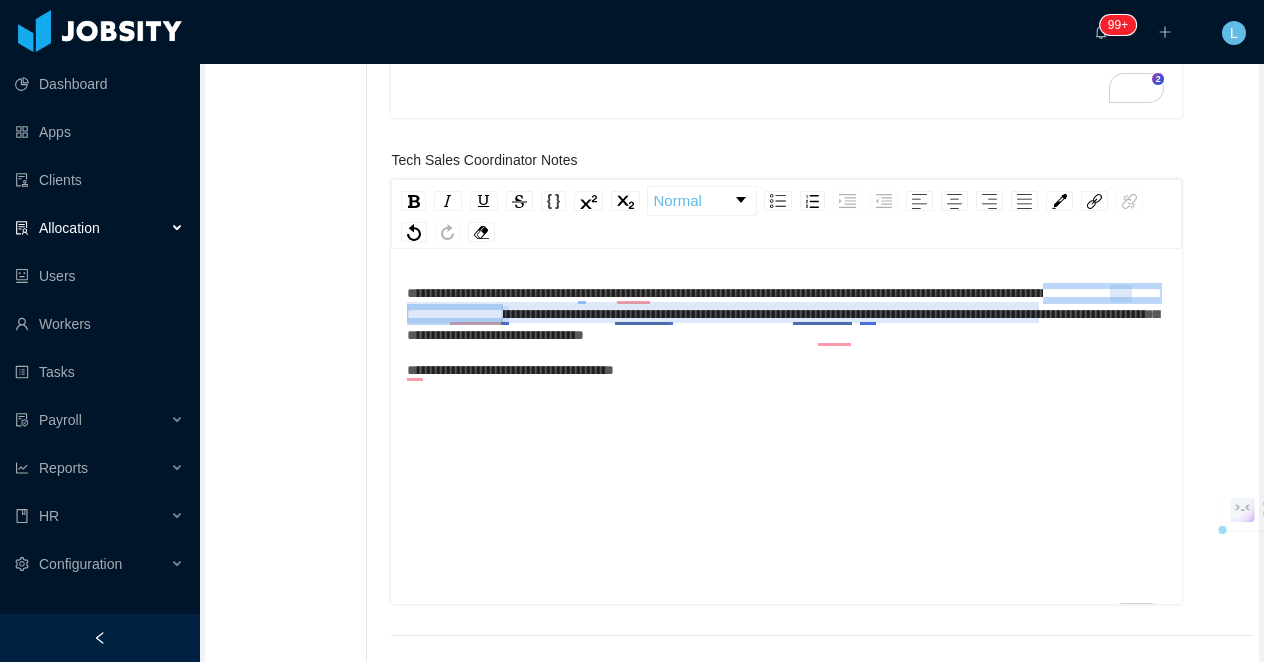 click on "**********" at bounding box center [783, 314] 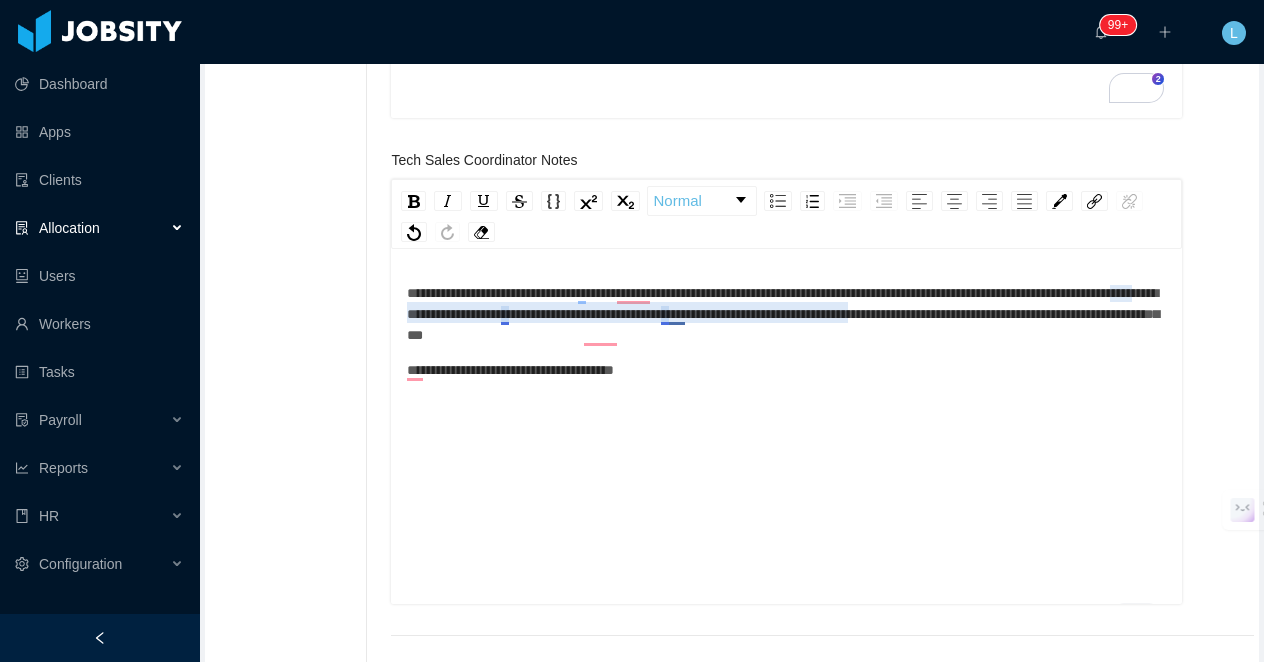 click on "**********" at bounding box center [783, 314] 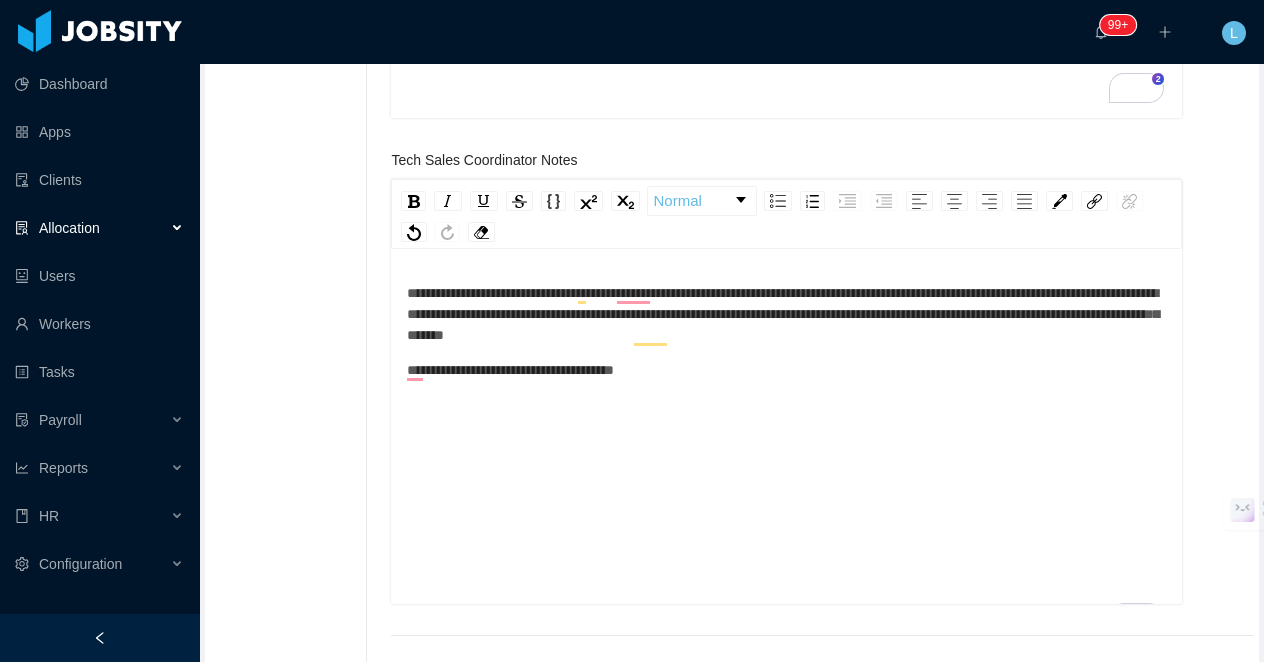 click on "**********" at bounding box center [783, 314] 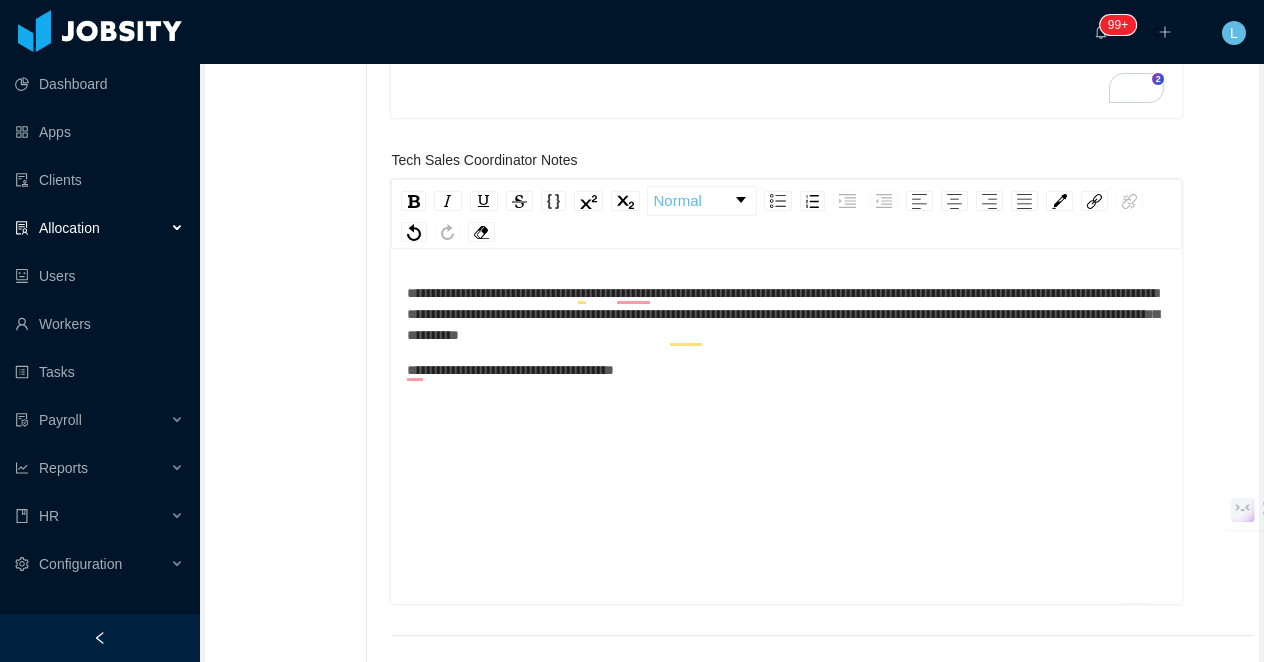 click on "**********" at bounding box center [787, 370] 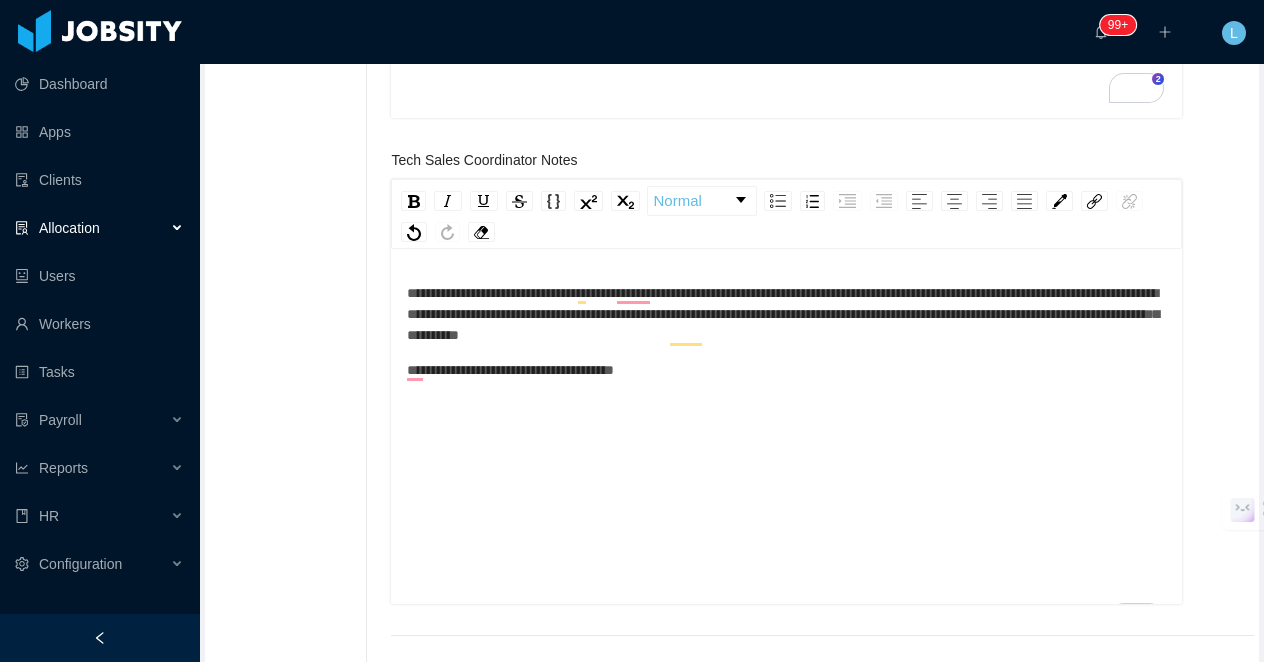 click on "**********" at bounding box center [786, 429] 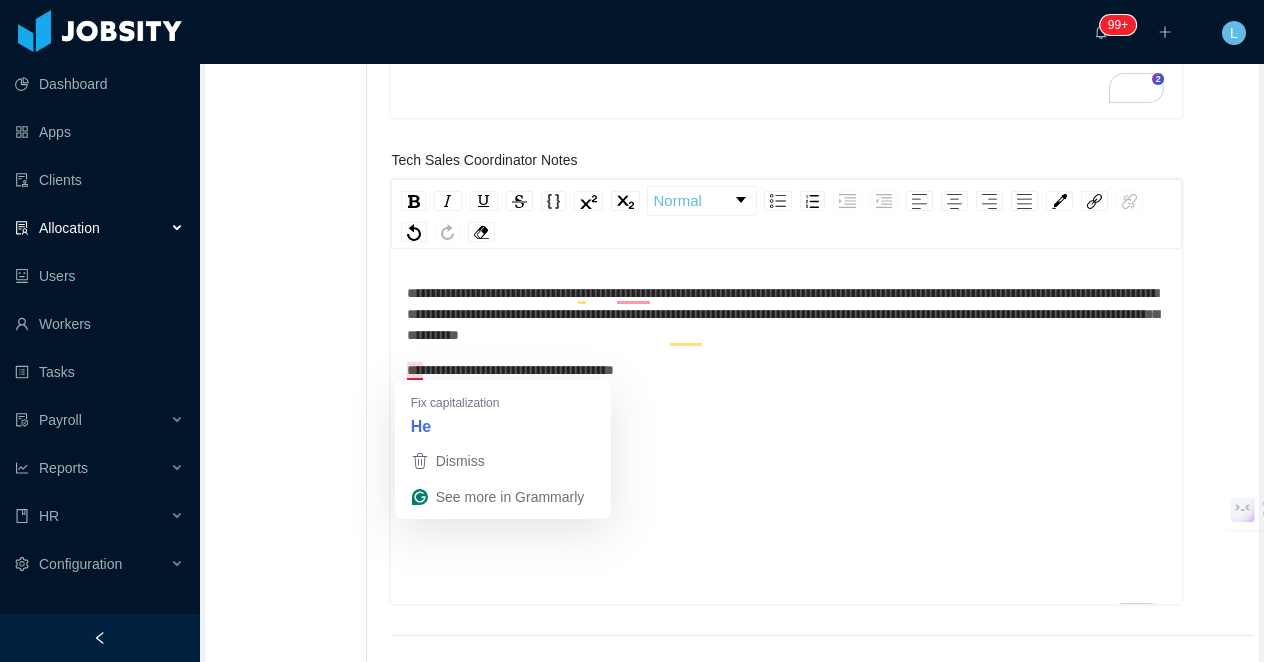 click on "**********" at bounding box center (510, 370) 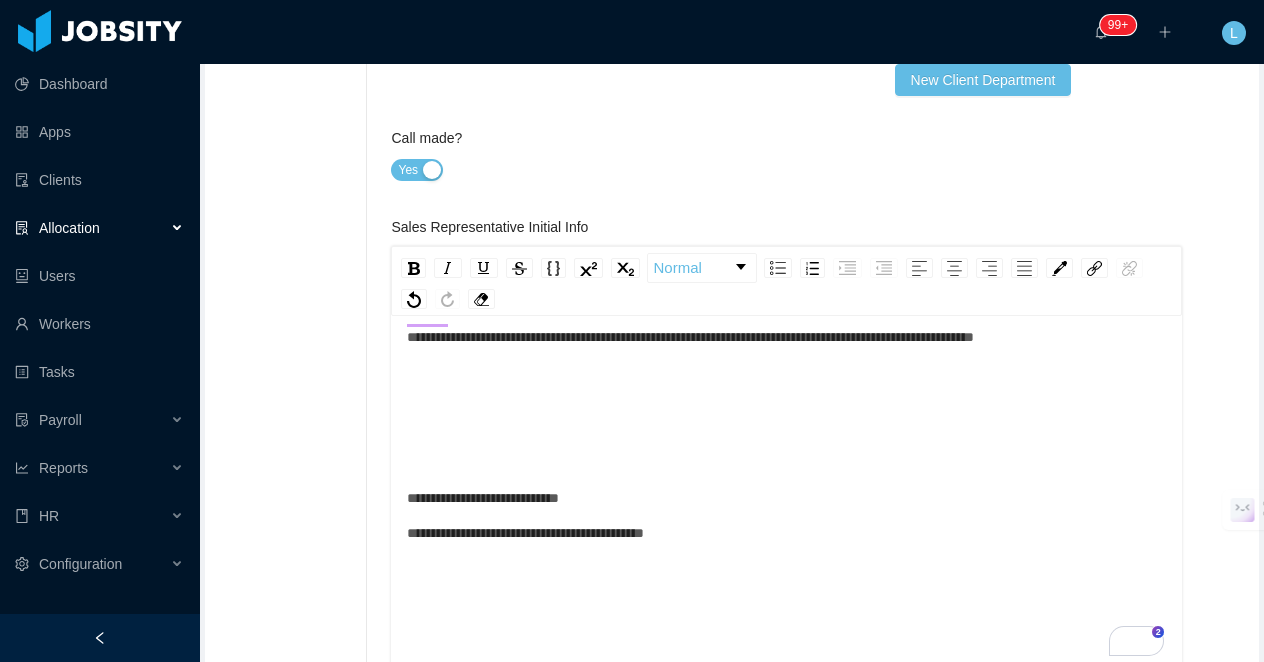 scroll, scrollTop: 516, scrollLeft: 0, axis: vertical 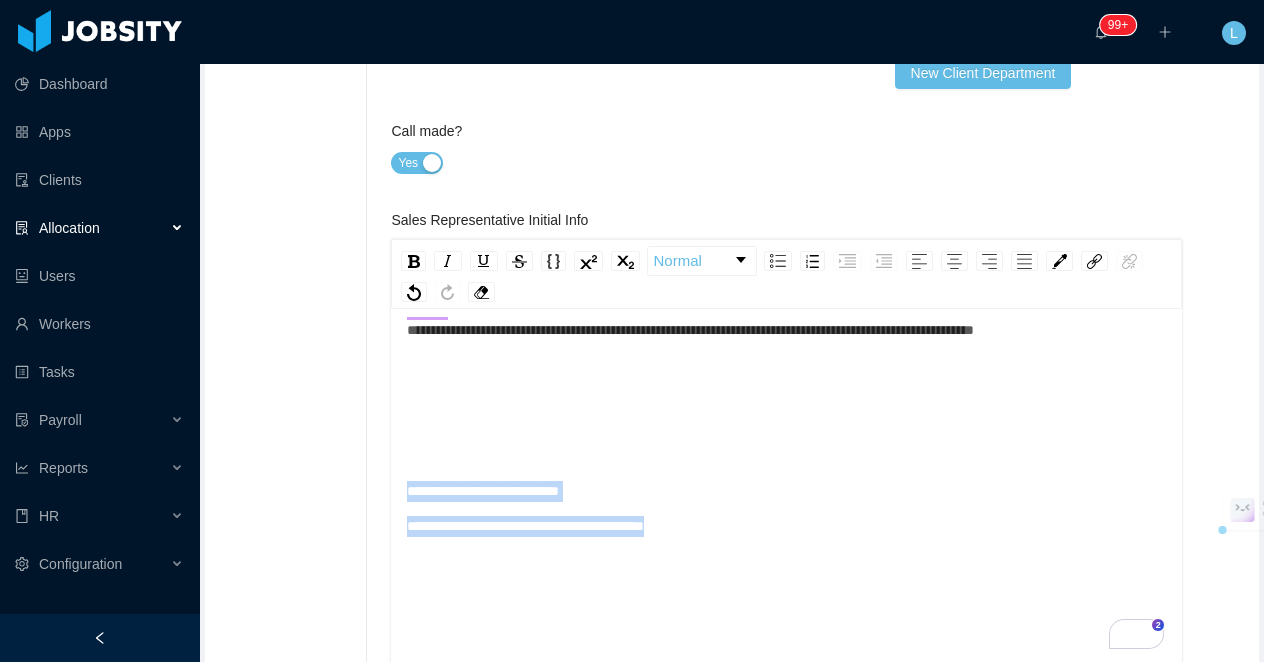 drag, startPoint x: 750, startPoint y: 553, endPoint x: 391, endPoint y: 518, distance: 360.7021 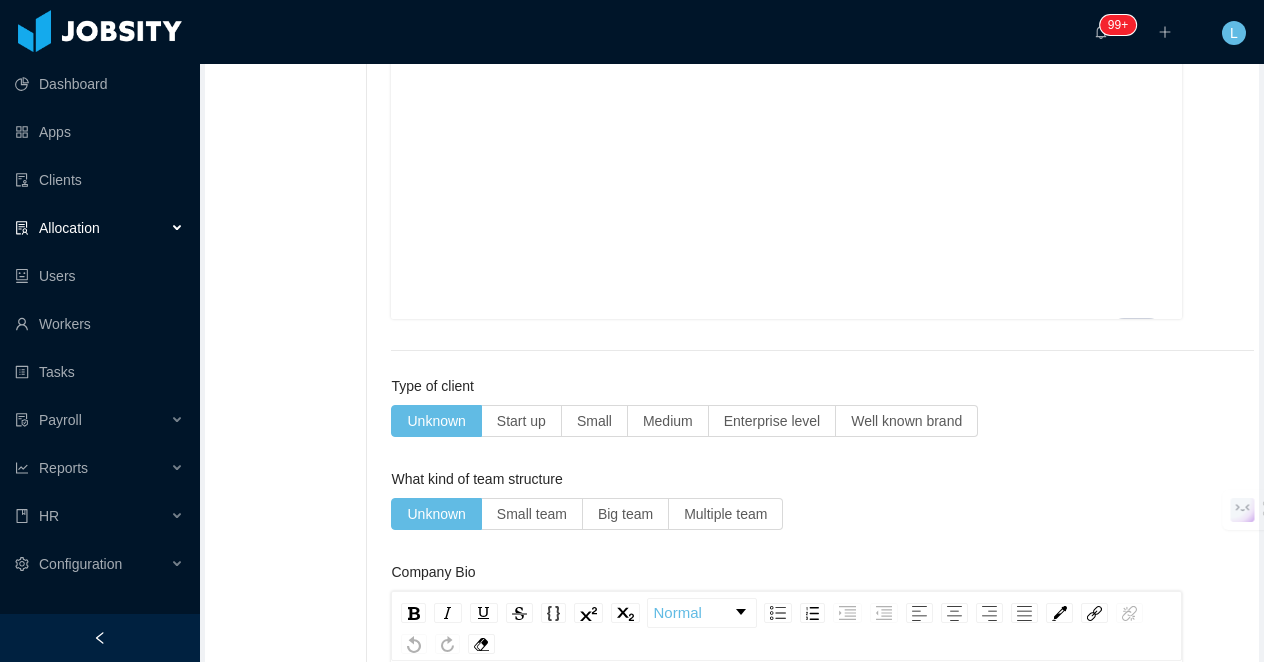 scroll, scrollTop: 1122, scrollLeft: 0, axis: vertical 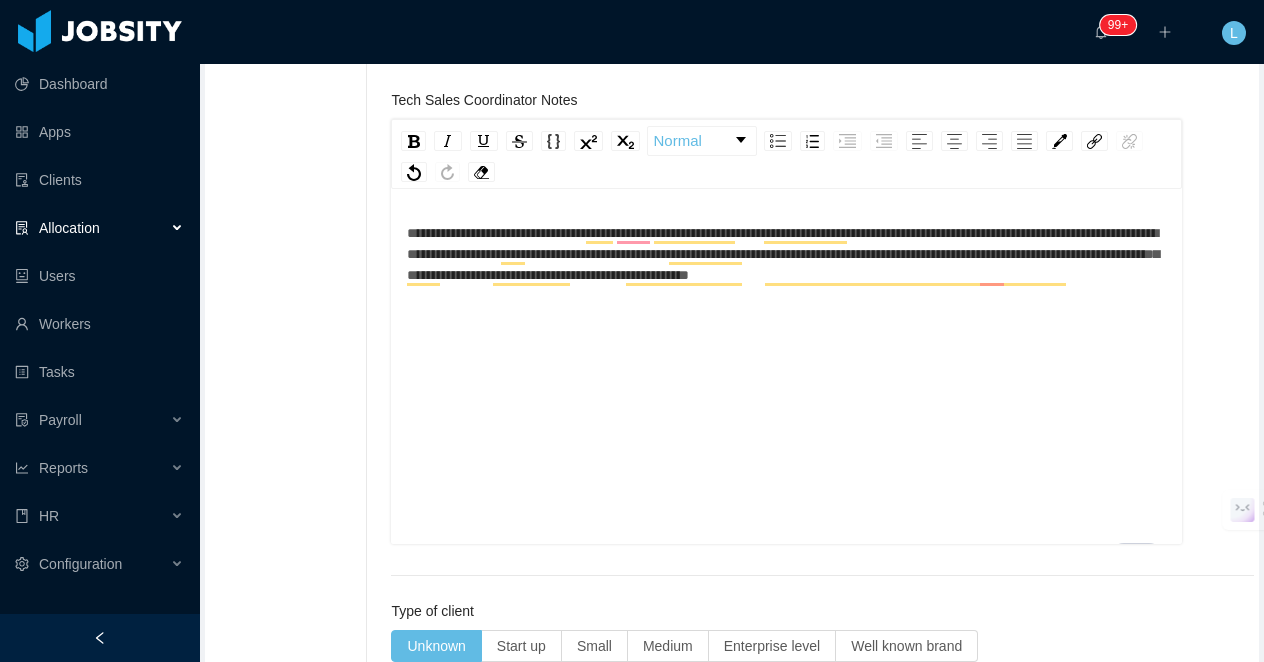 click on "**********" at bounding box center (787, 398) 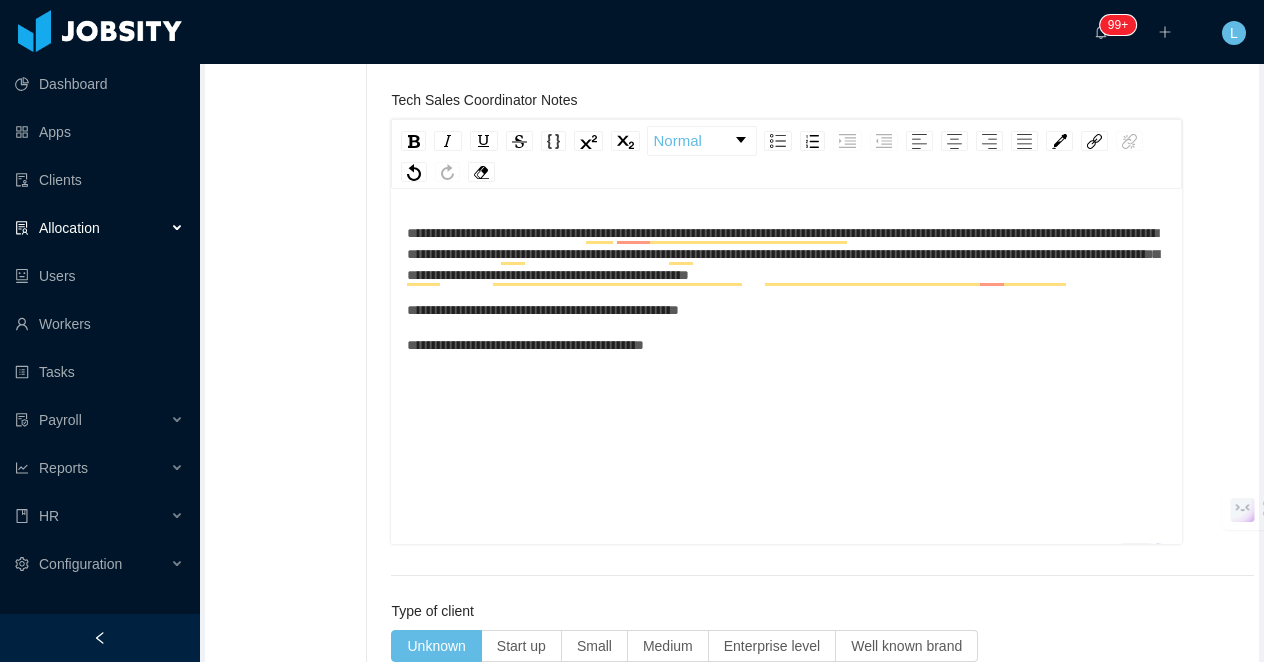 click on "**********" at bounding box center (525, 345) 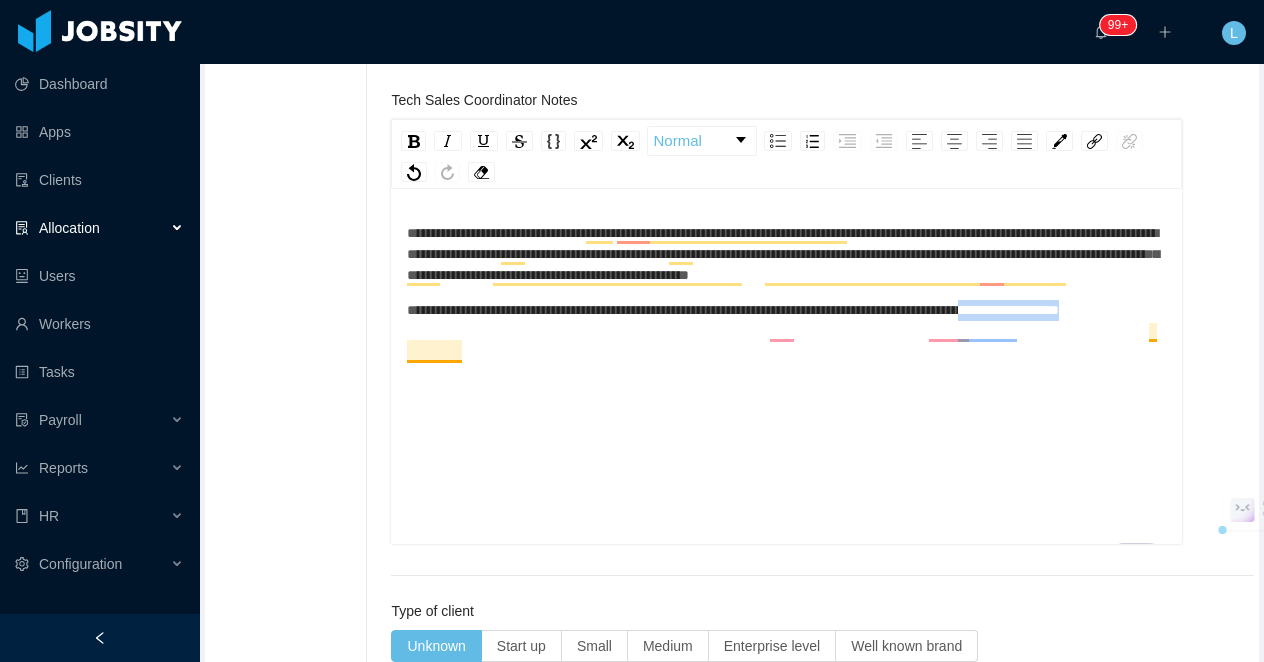 drag, startPoint x: 563, startPoint y: 355, endPoint x: 384, endPoint y: 355, distance: 179 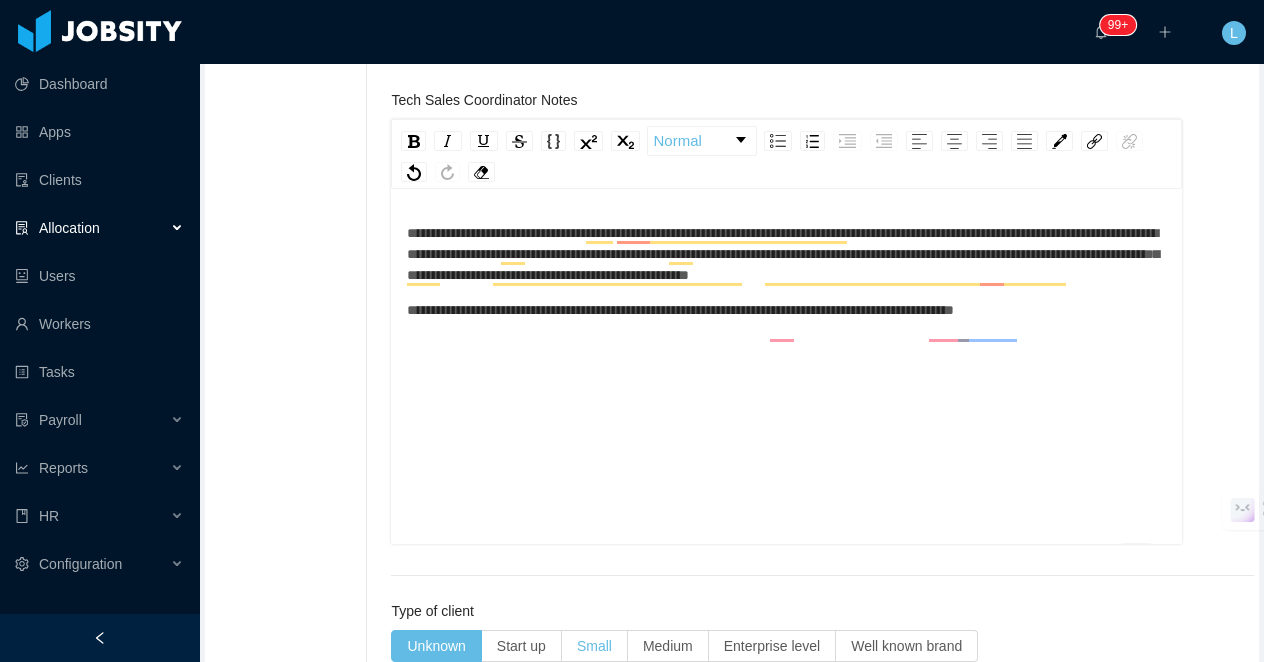 click on "Small" at bounding box center [595, 646] 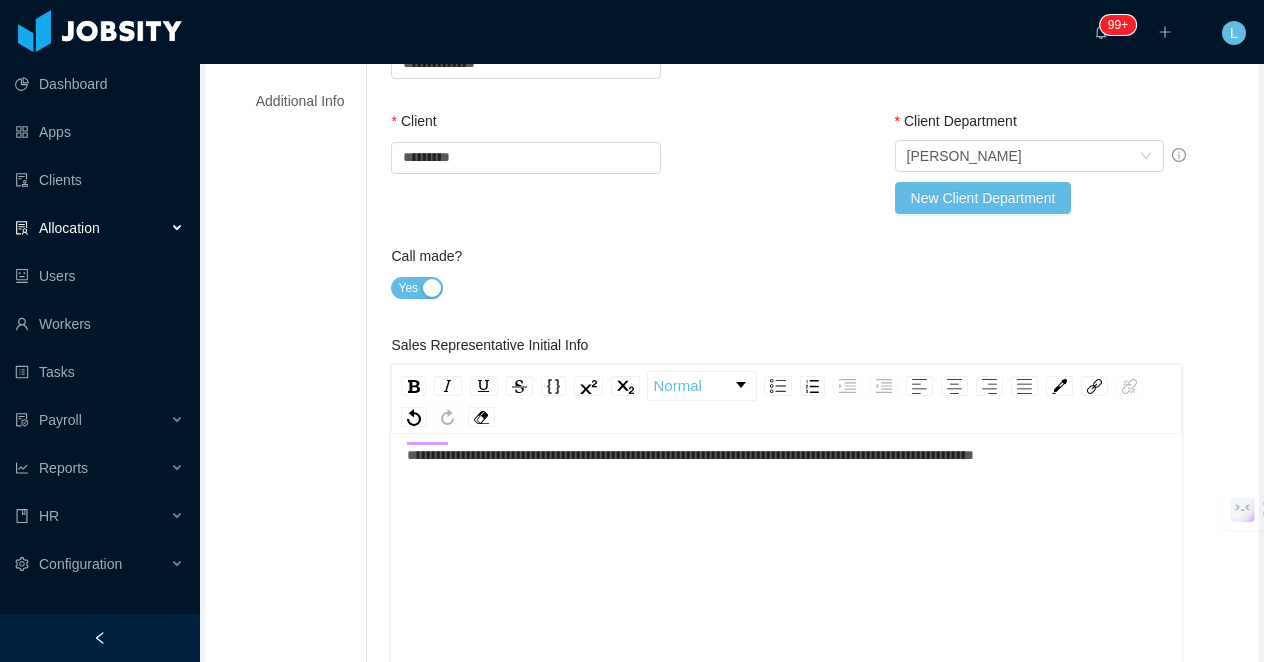 scroll, scrollTop: 0, scrollLeft: 0, axis: both 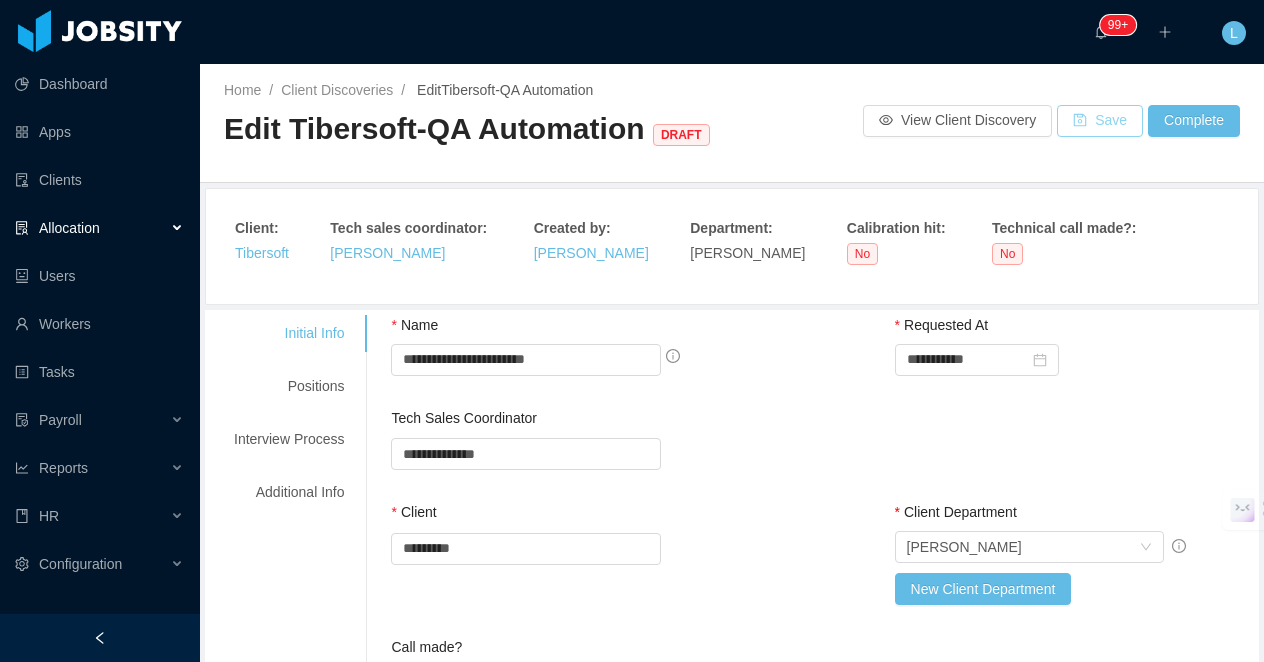click on "Save" at bounding box center (1100, 121) 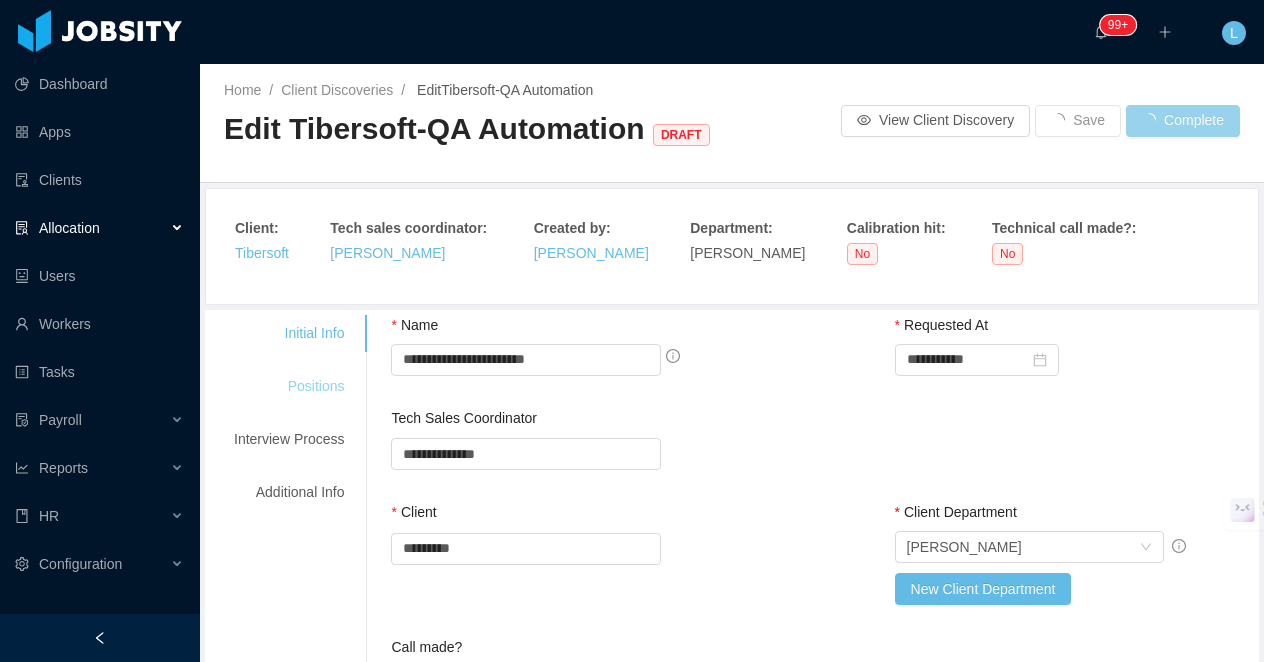 click on "Positions" at bounding box center [289, 386] 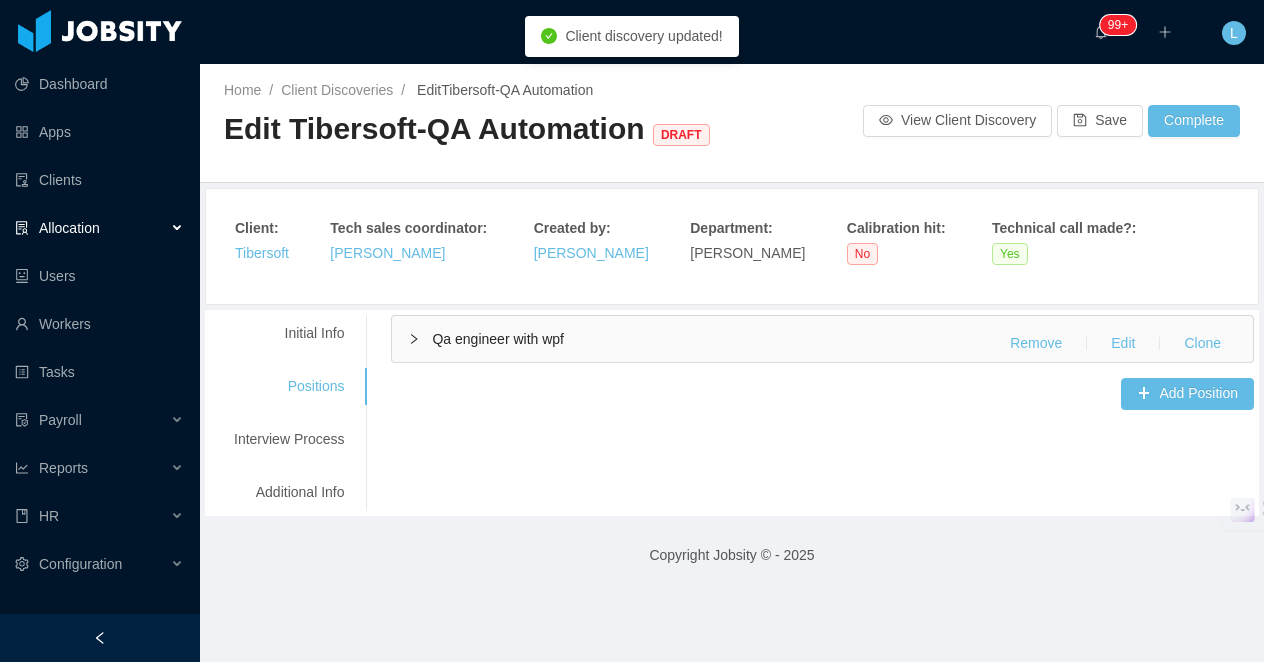 click on "Qa engineer with wpf" at bounding box center (498, 339) 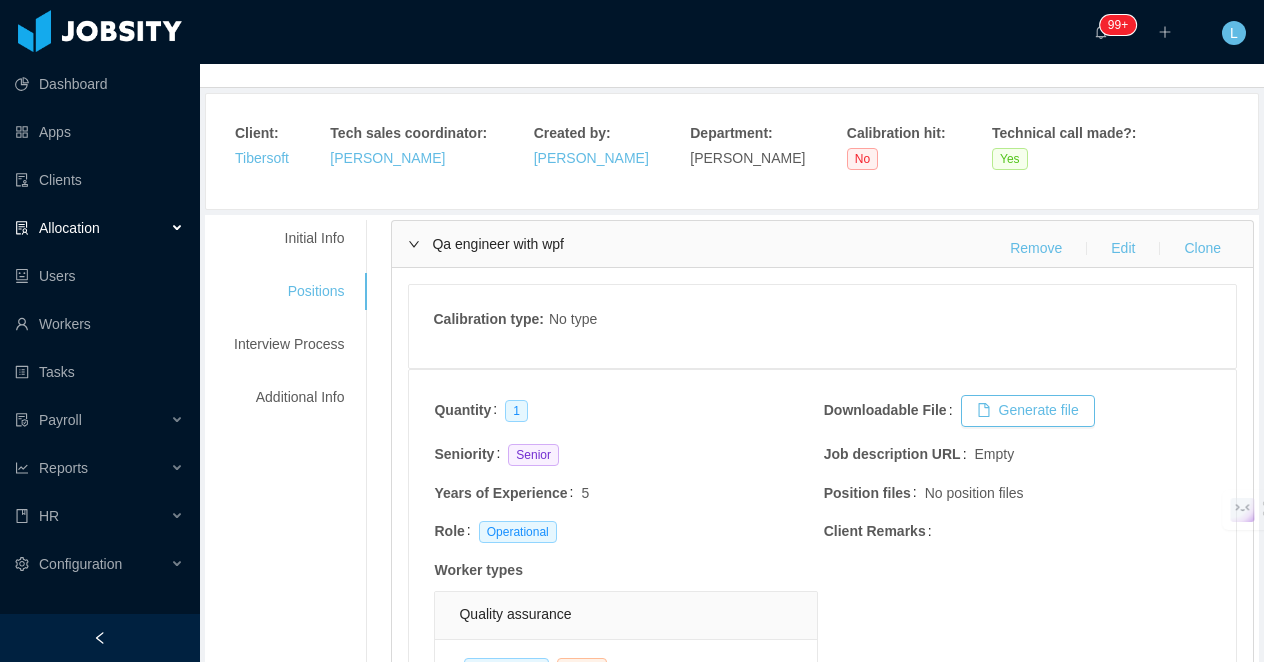 scroll, scrollTop: 0, scrollLeft: 0, axis: both 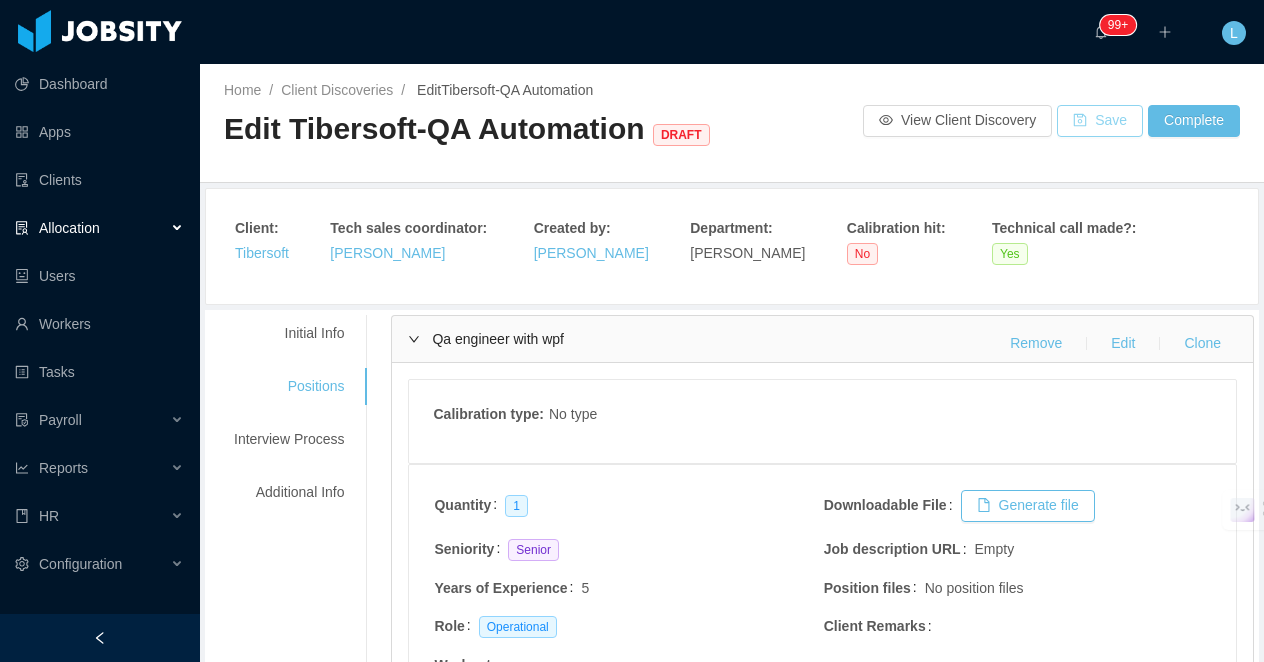 click on "Save" at bounding box center [1100, 121] 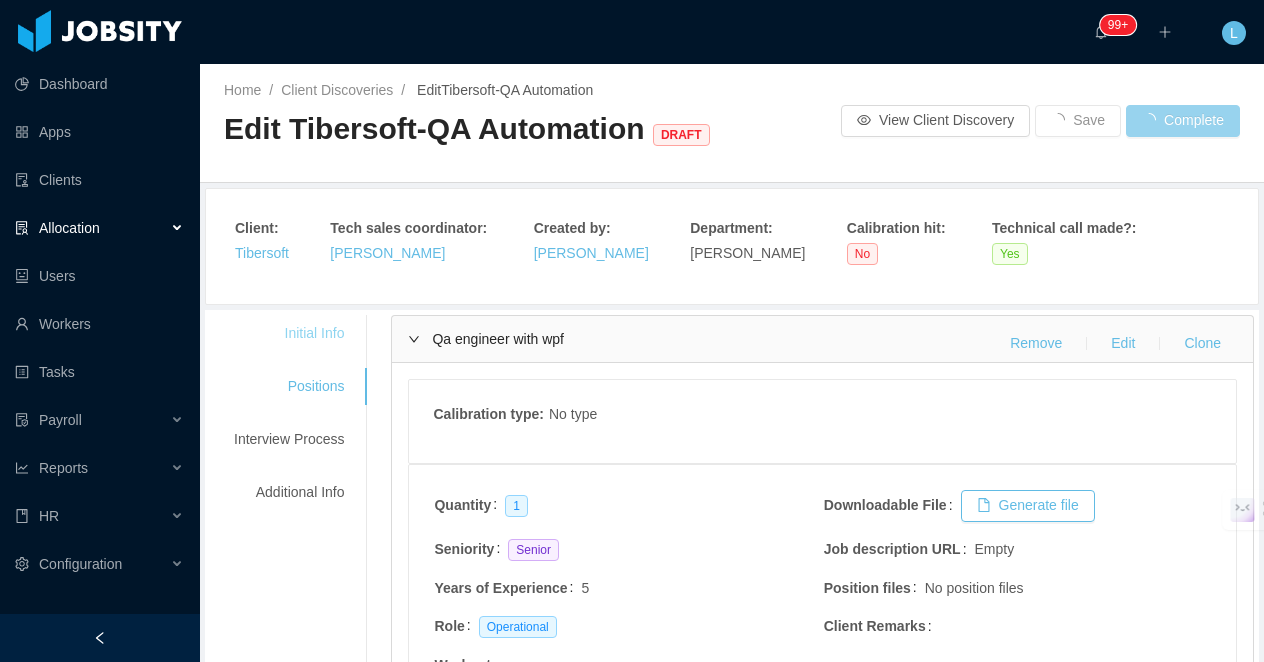 click on "Initial Info" at bounding box center [289, 333] 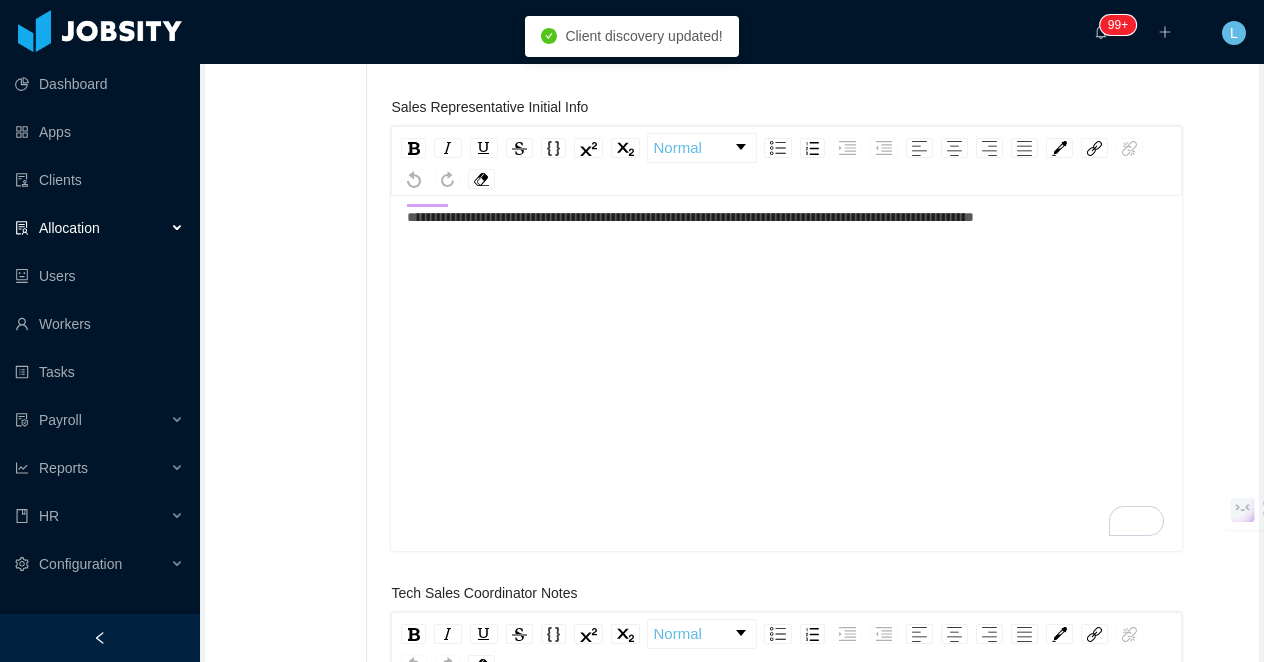 scroll, scrollTop: 868, scrollLeft: 0, axis: vertical 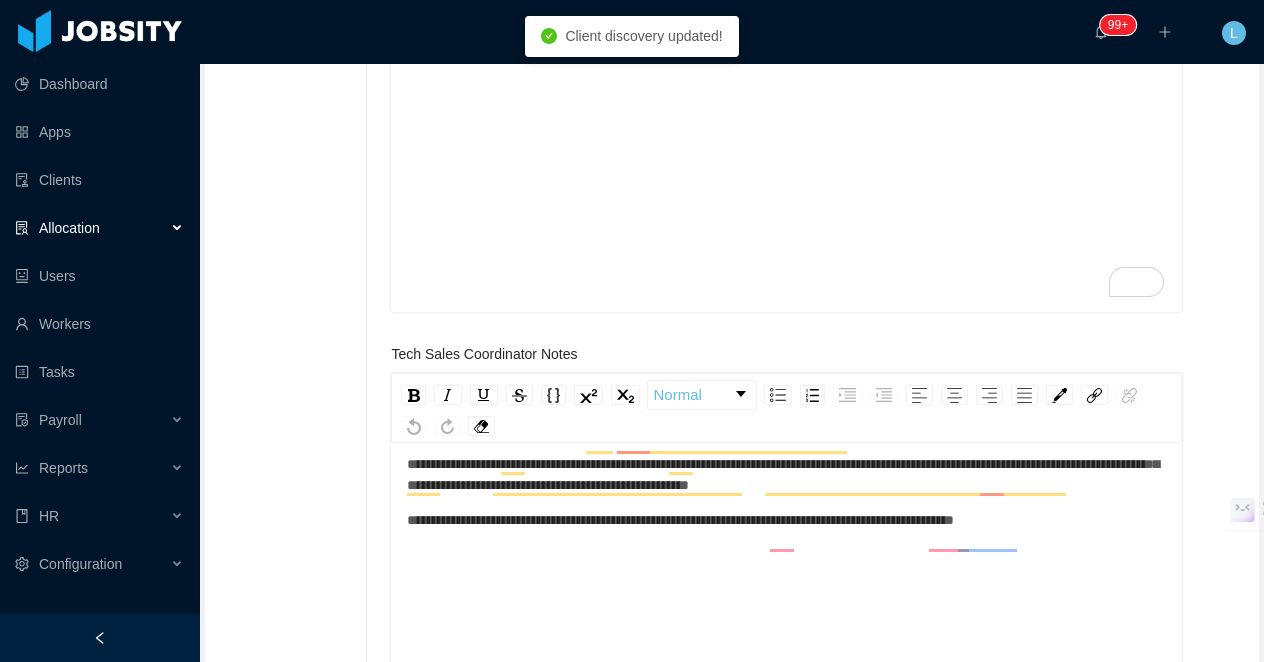 click on "**********" at bounding box center [787, 520] 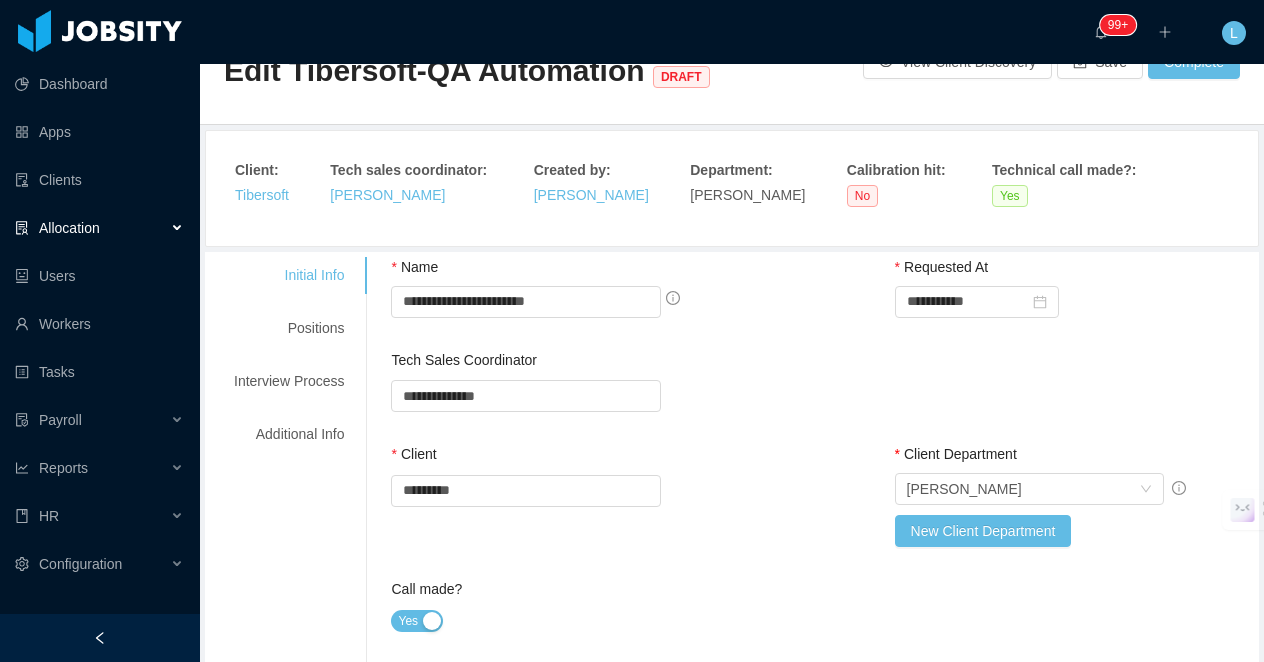 scroll, scrollTop: 0, scrollLeft: 0, axis: both 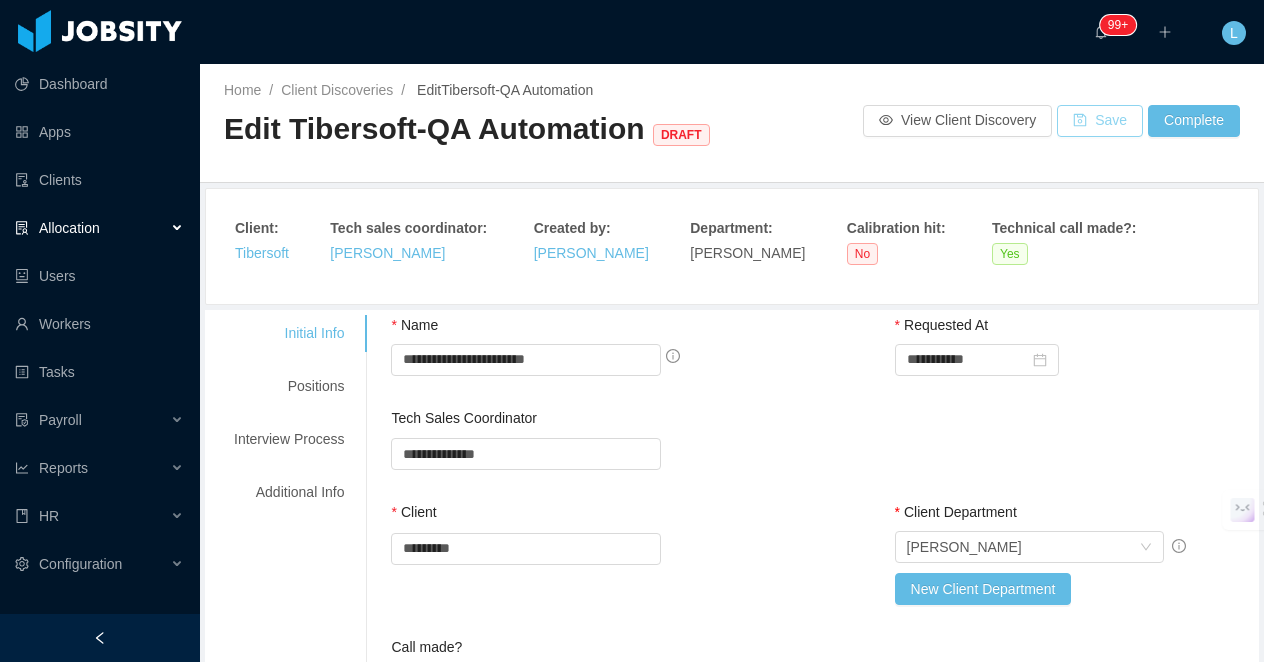 click on "Save" at bounding box center [1100, 121] 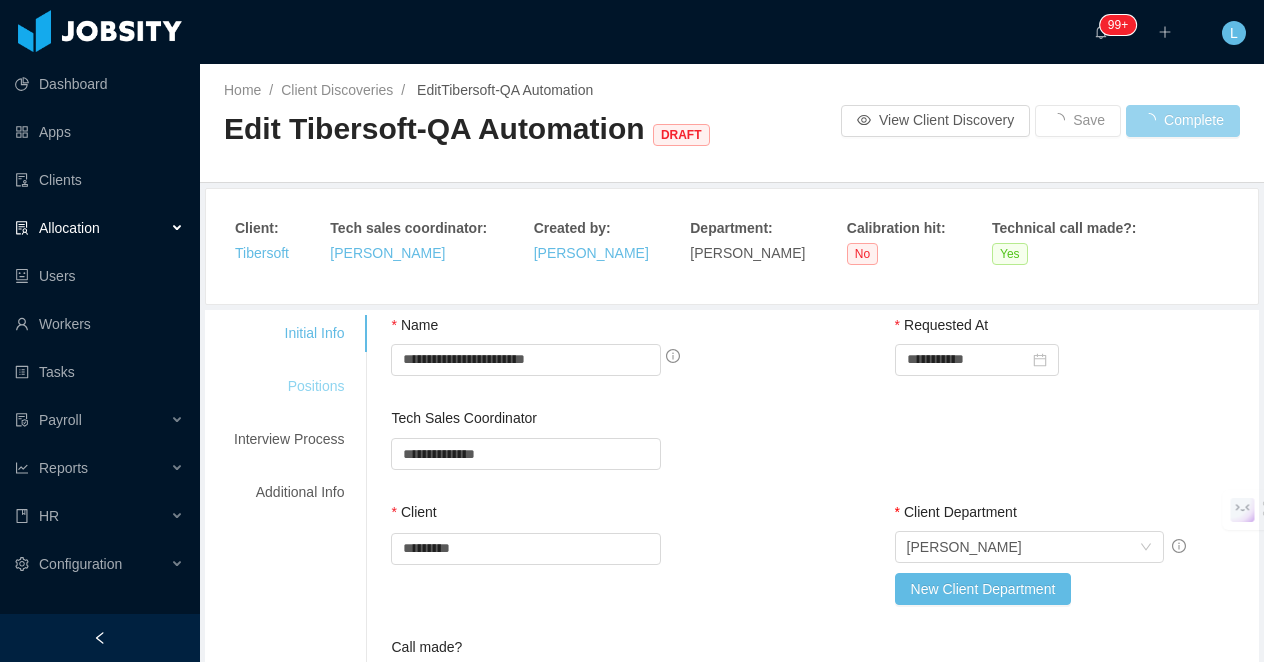 click on "Positions" at bounding box center [289, 386] 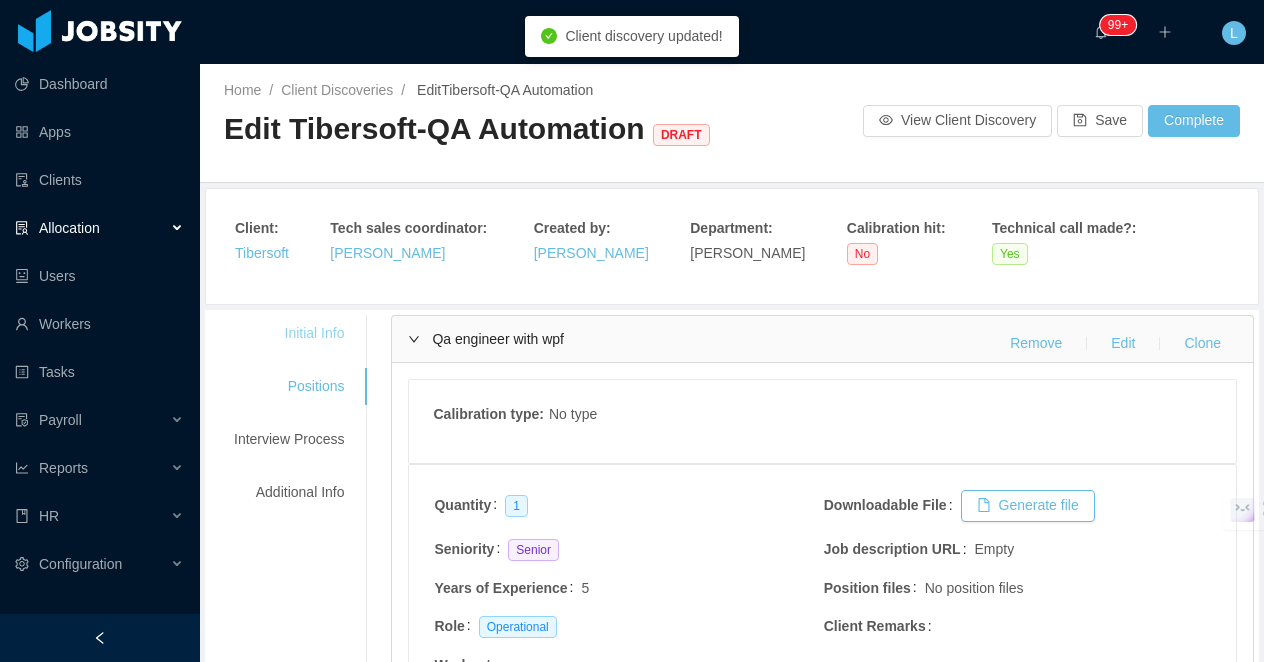 click on "Initial Info" at bounding box center [289, 333] 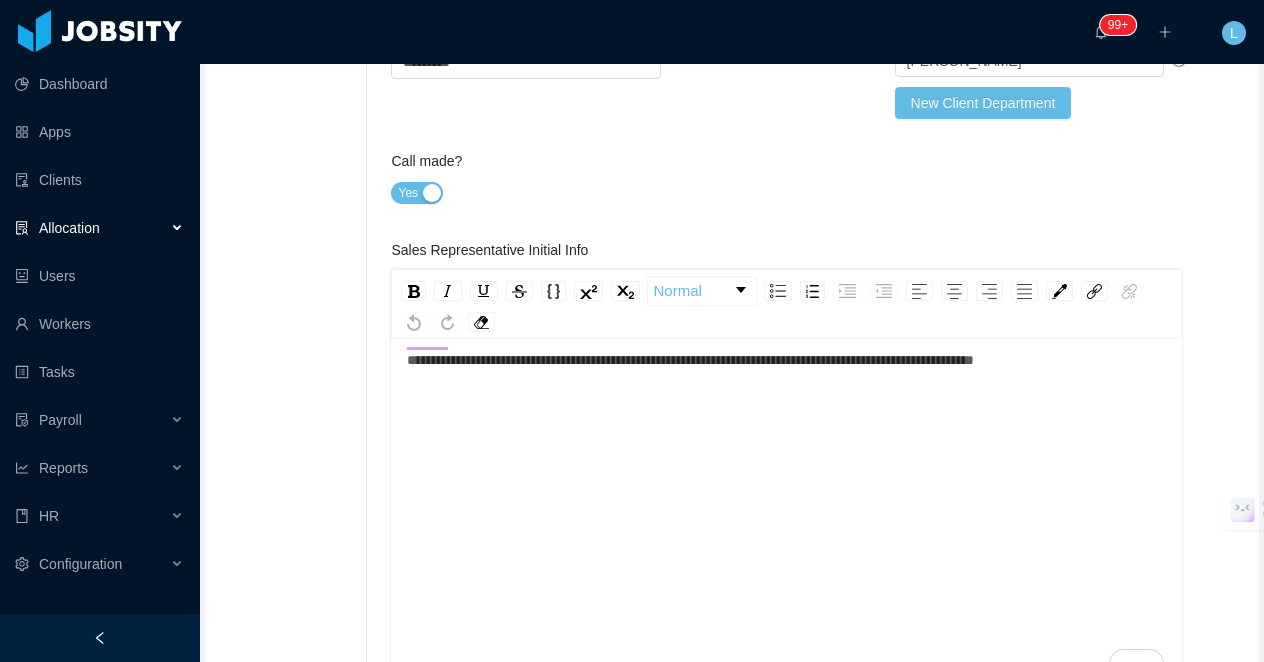 scroll, scrollTop: 501, scrollLeft: 0, axis: vertical 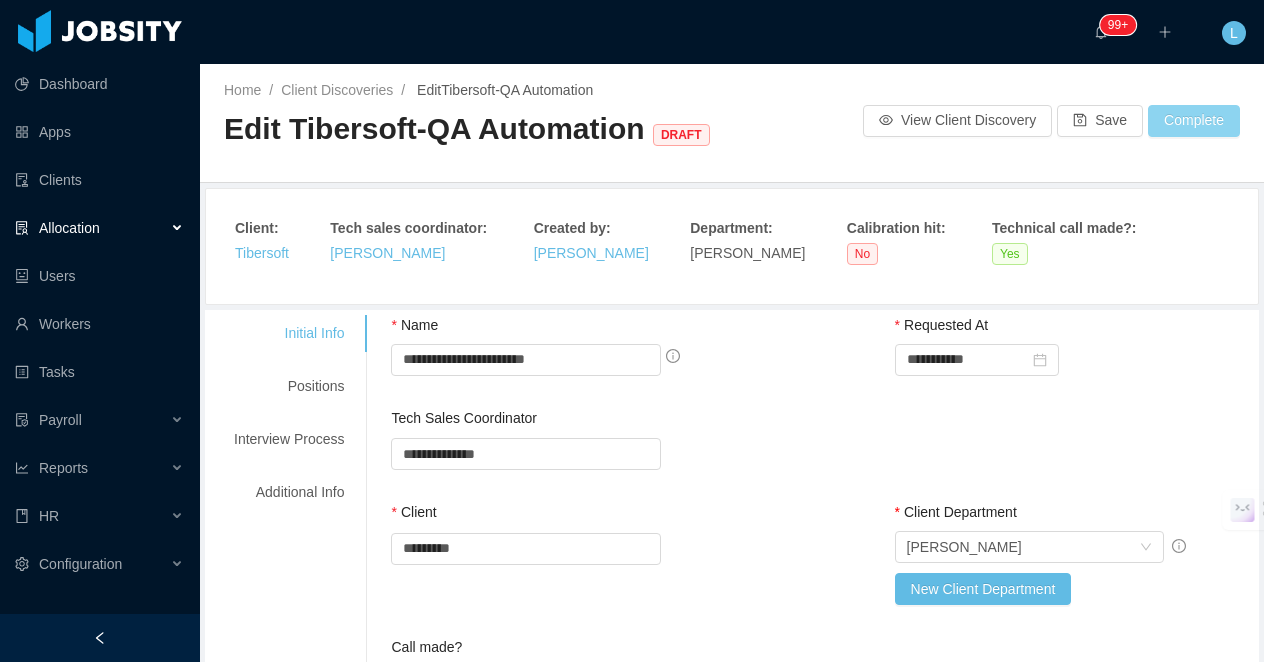 click on "Complete" at bounding box center [1194, 121] 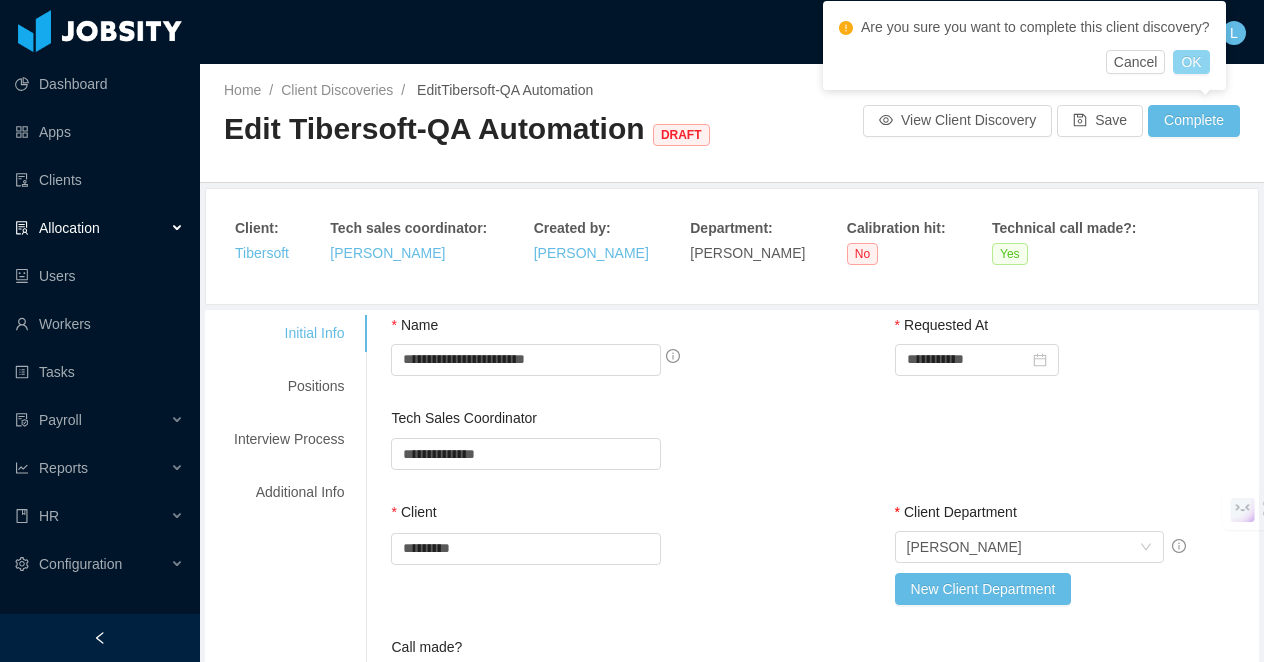 click on "OK" at bounding box center [1191, 62] 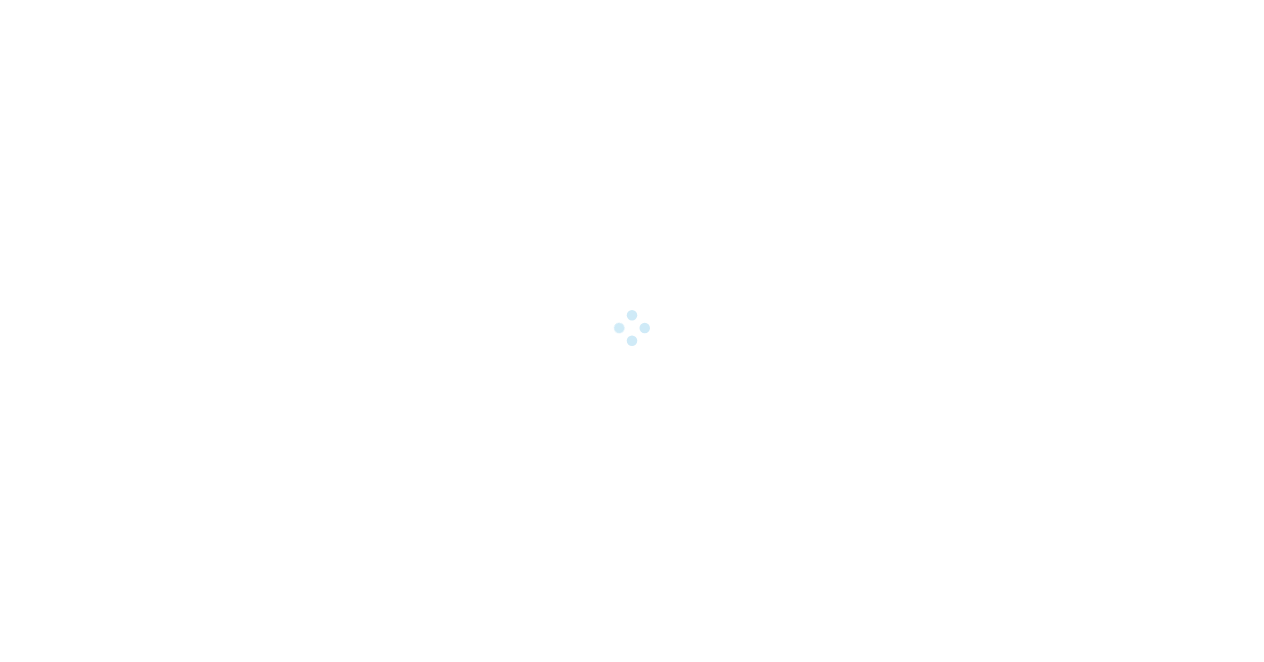 scroll, scrollTop: 0, scrollLeft: 0, axis: both 